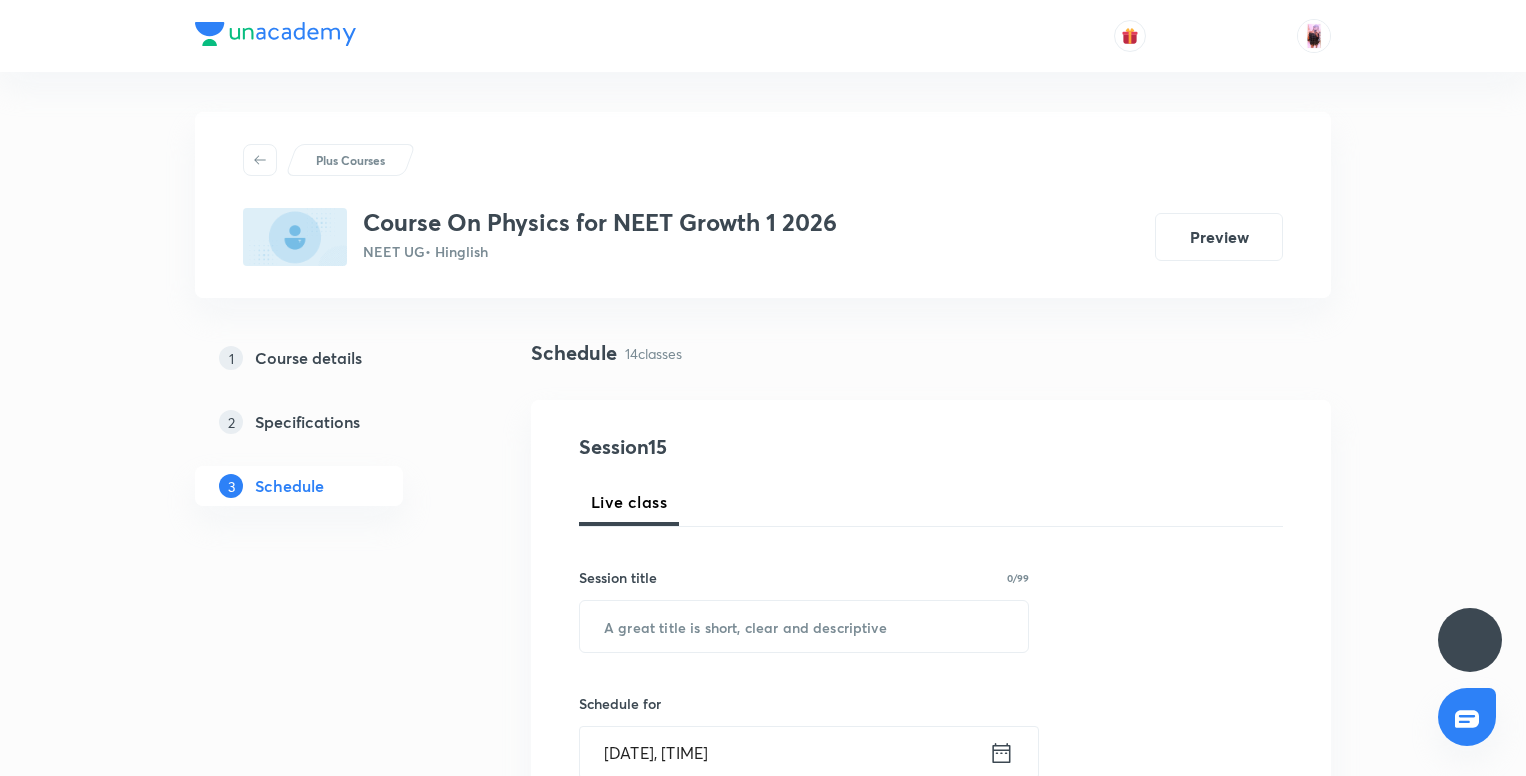 scroll, scrollTop: 0, scrollLeft: 0, axis: both 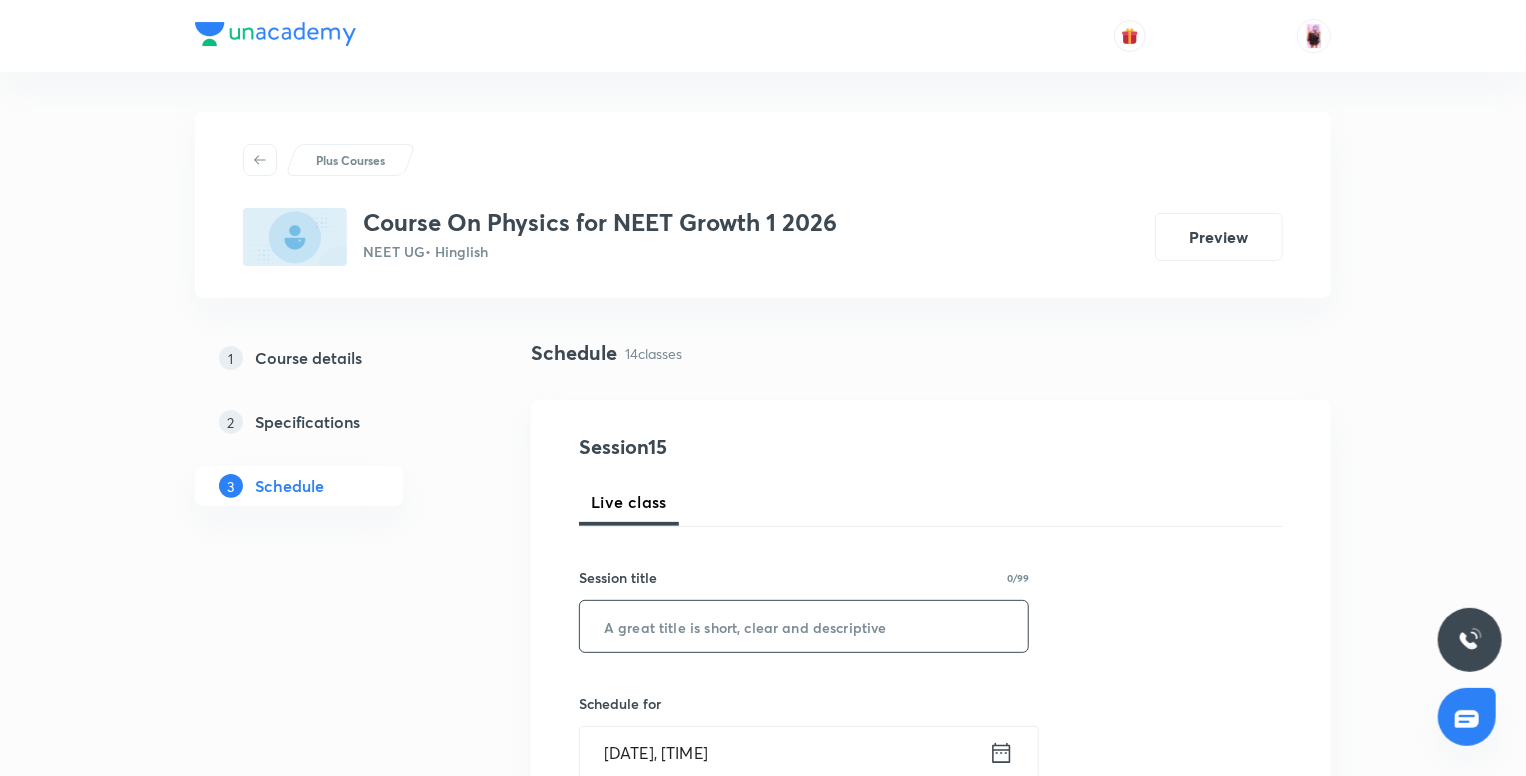click at bounding box center (804, 626) 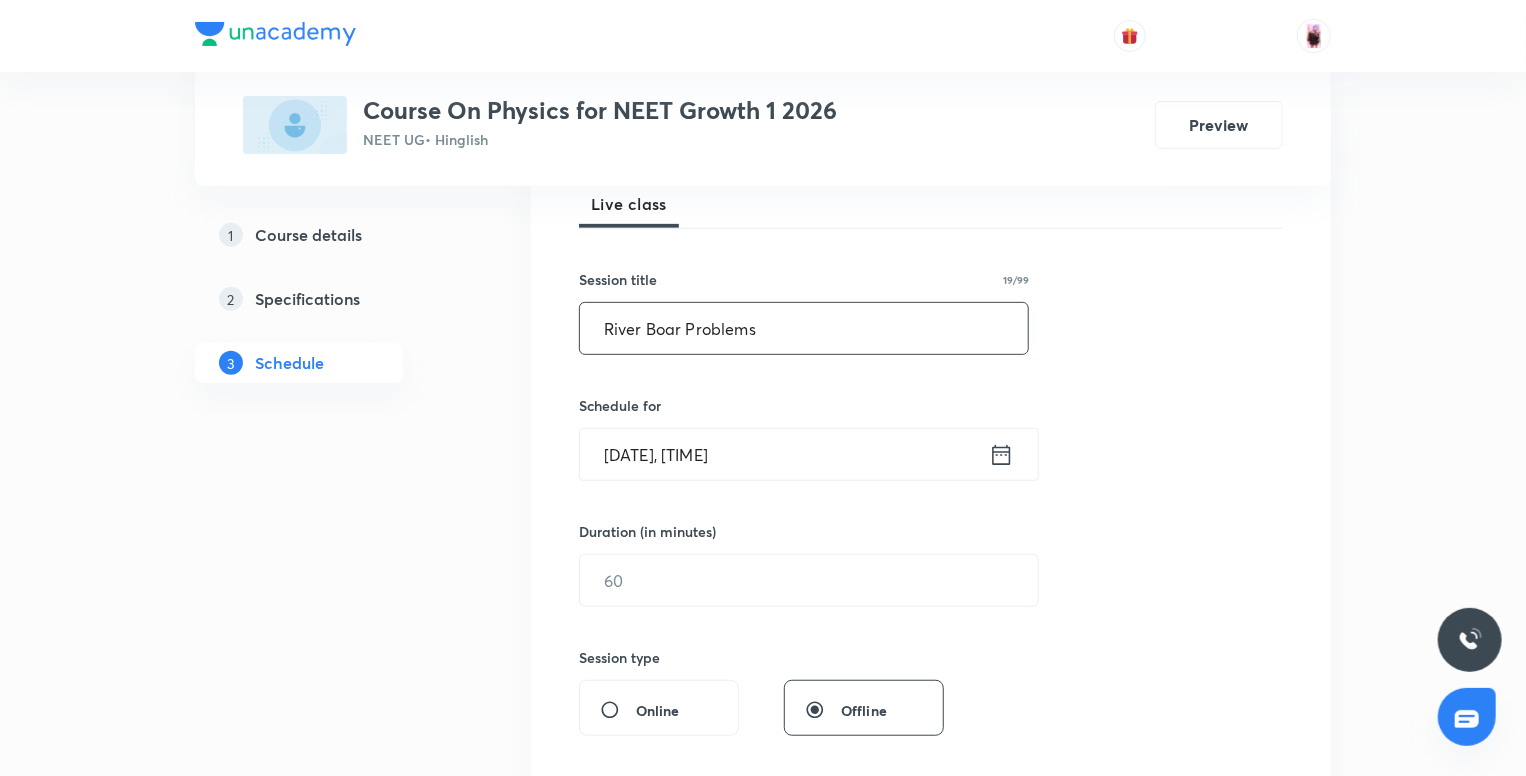 scroll, scrollTop: 300, scrollLeft: 0, axis: vertical 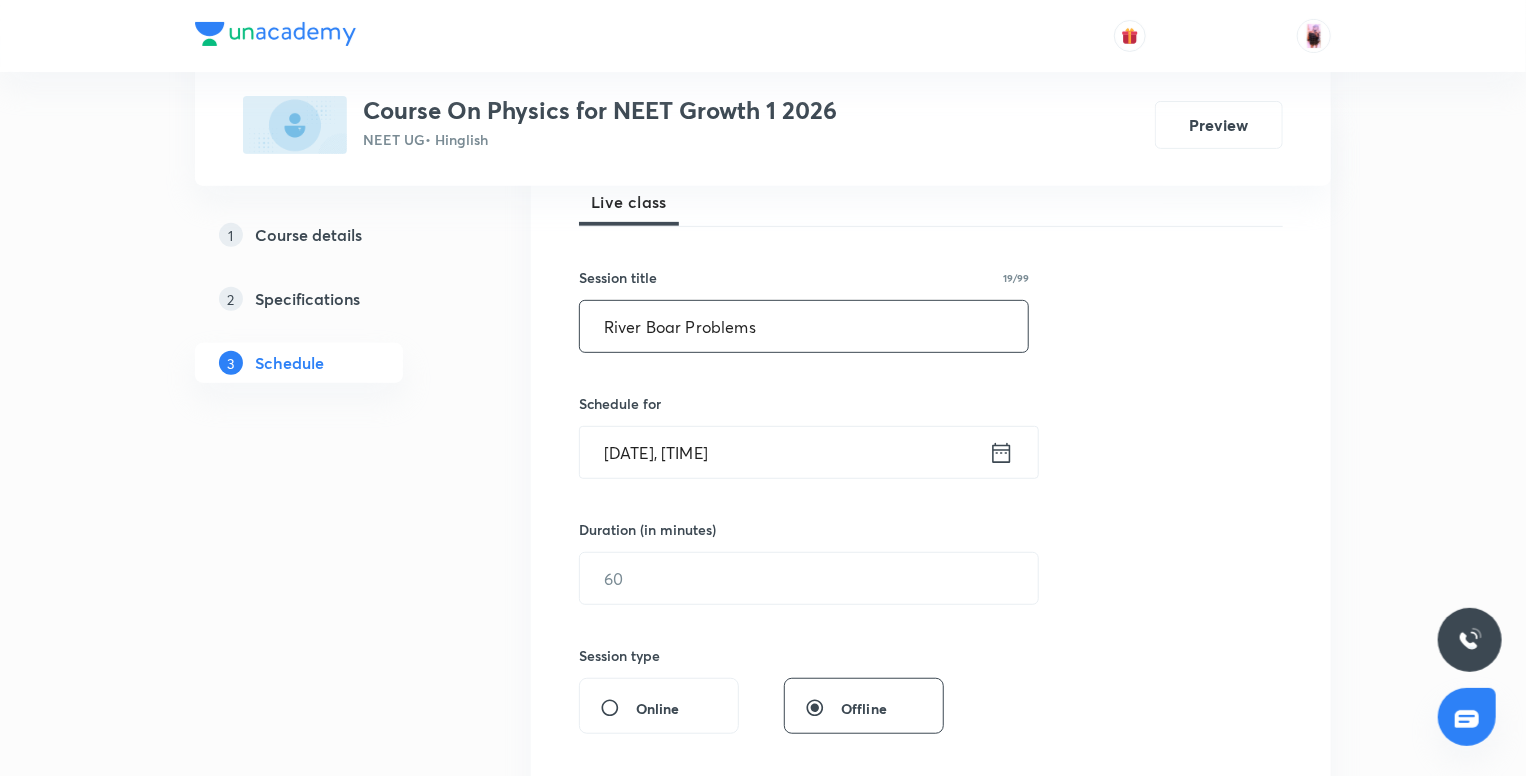 type on "River Boar Problems" 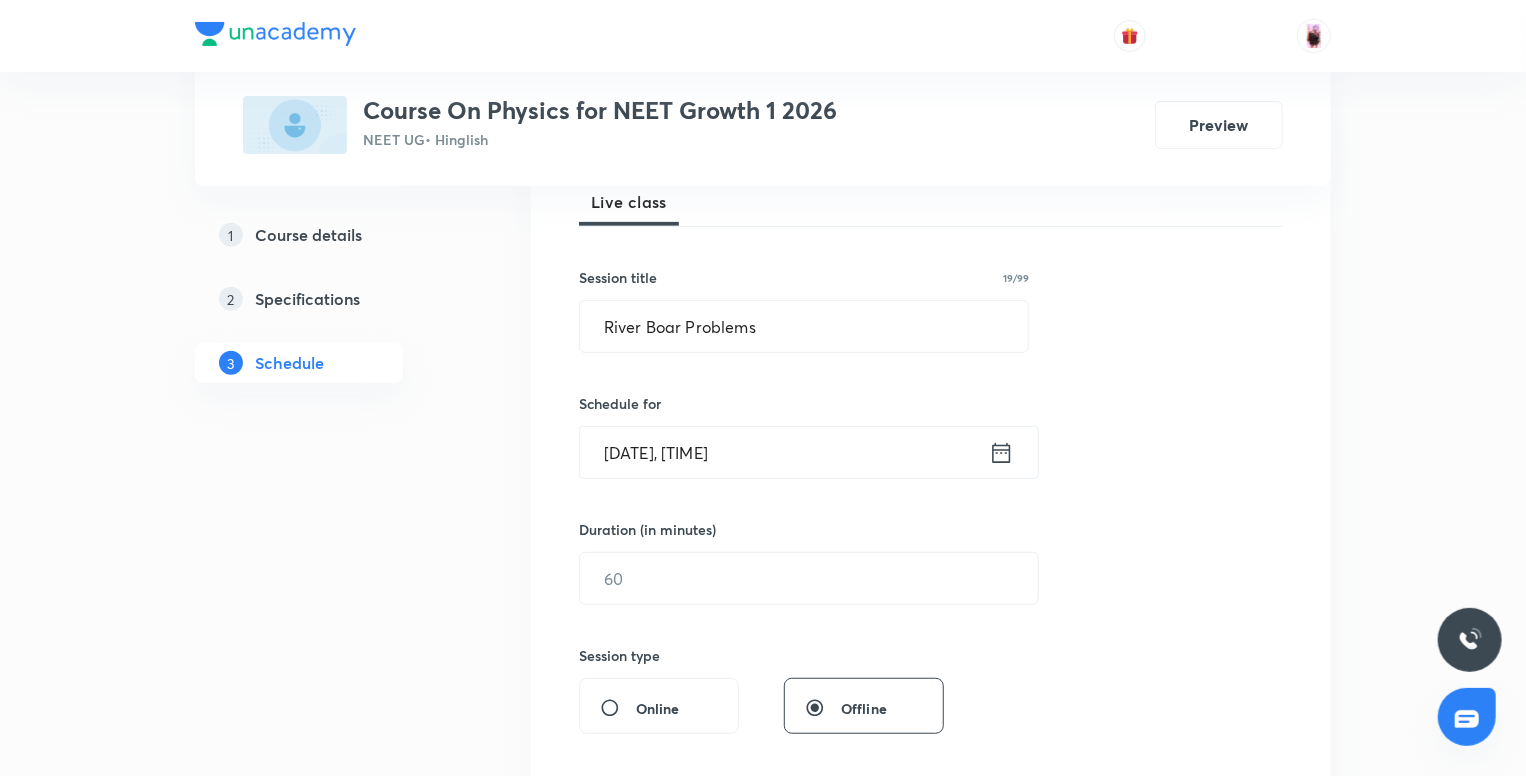 click on "Aug 5, 2025, 5:22 PM" at bounding box center [784, 452] 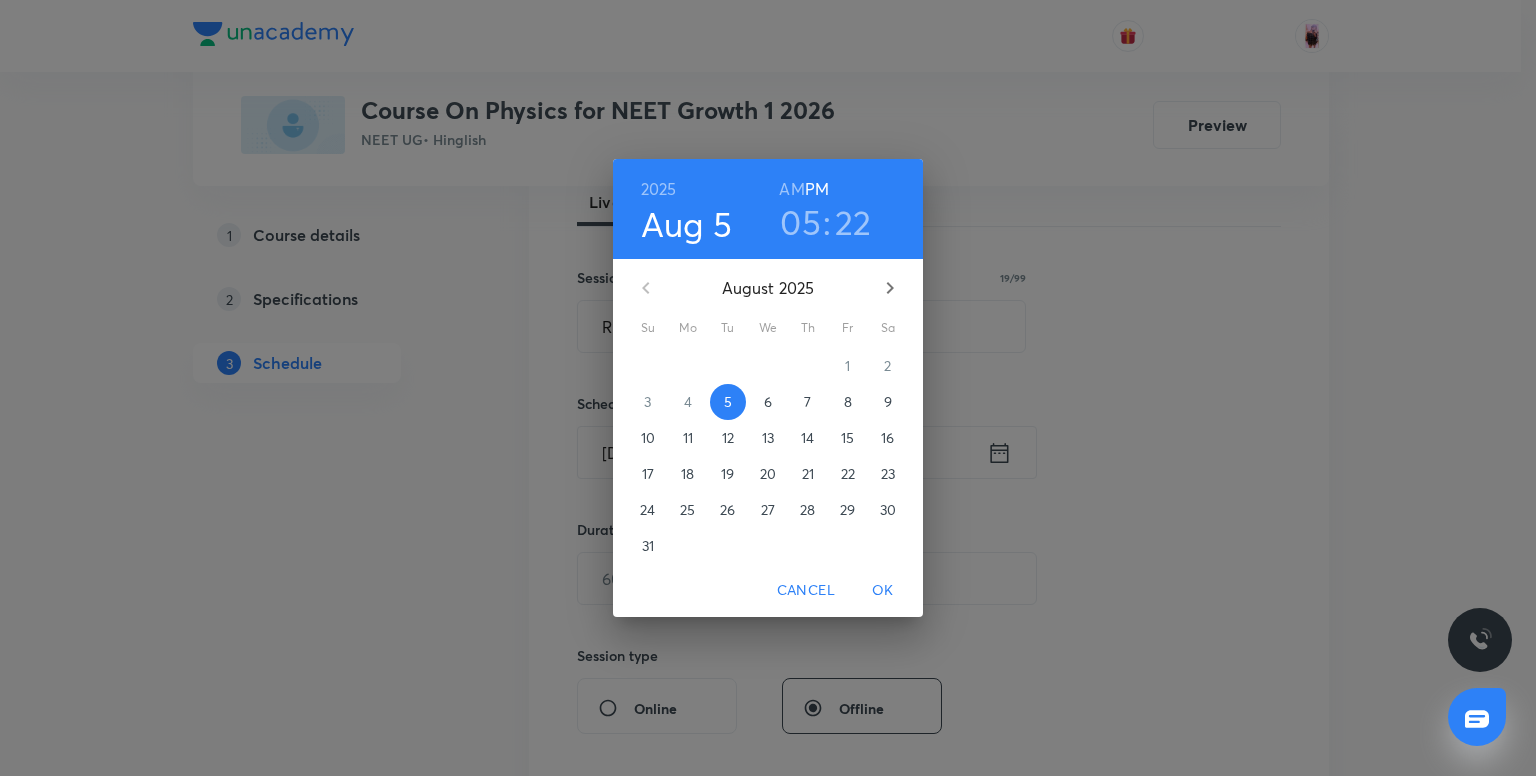 click on "05" at bounding box center (800, 222) 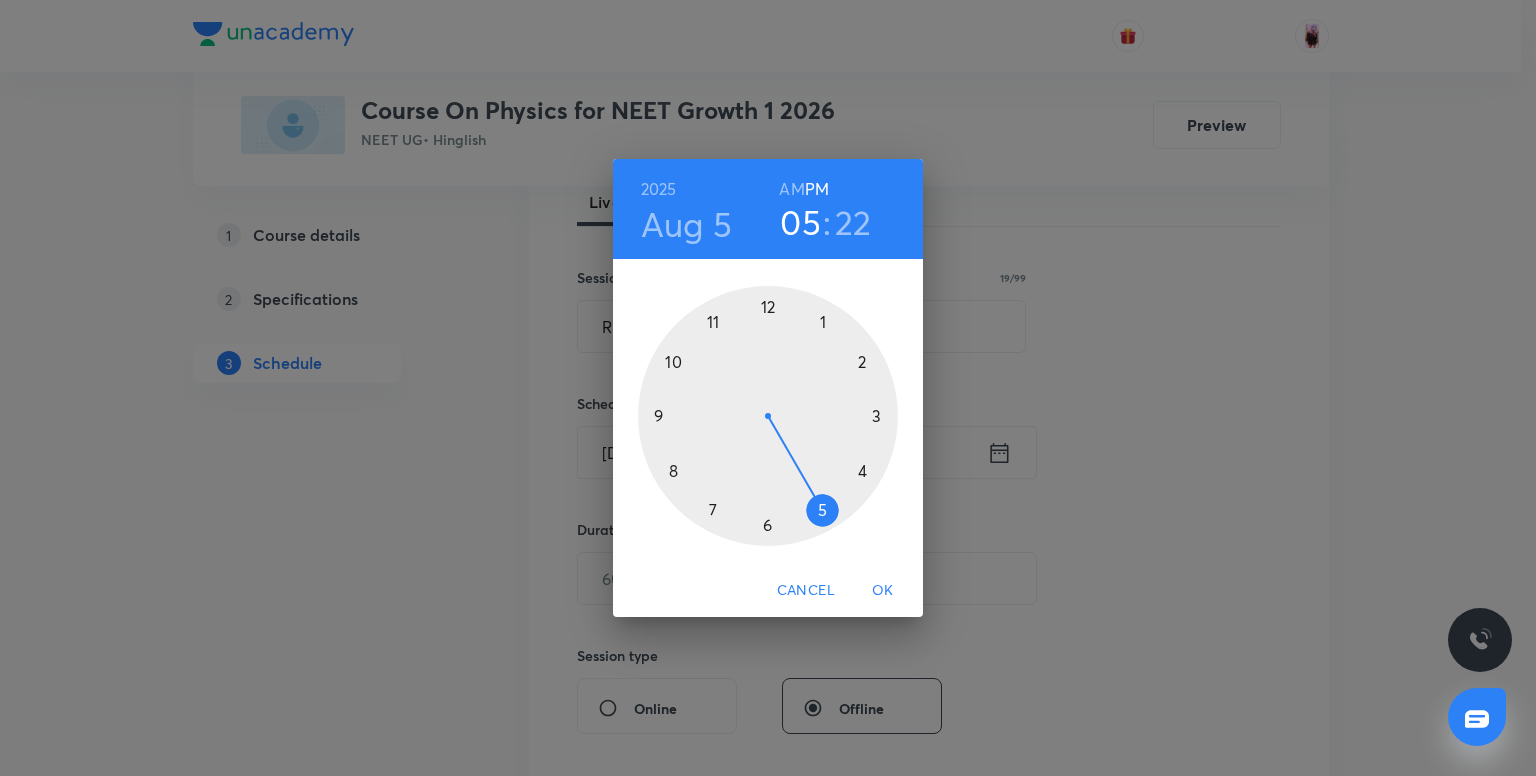 click at bounding box center (768, 416) 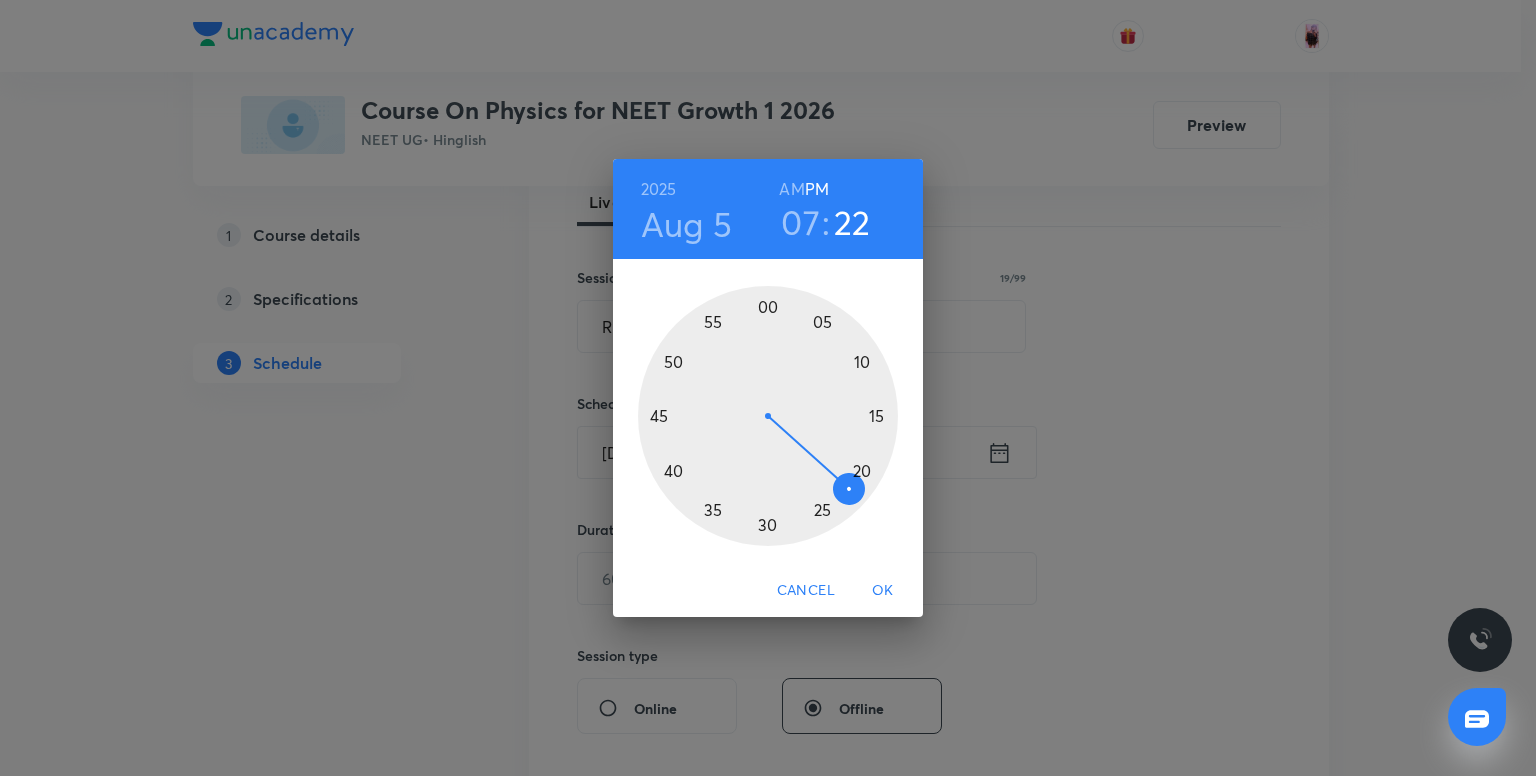click at bounding box center (768, 416) 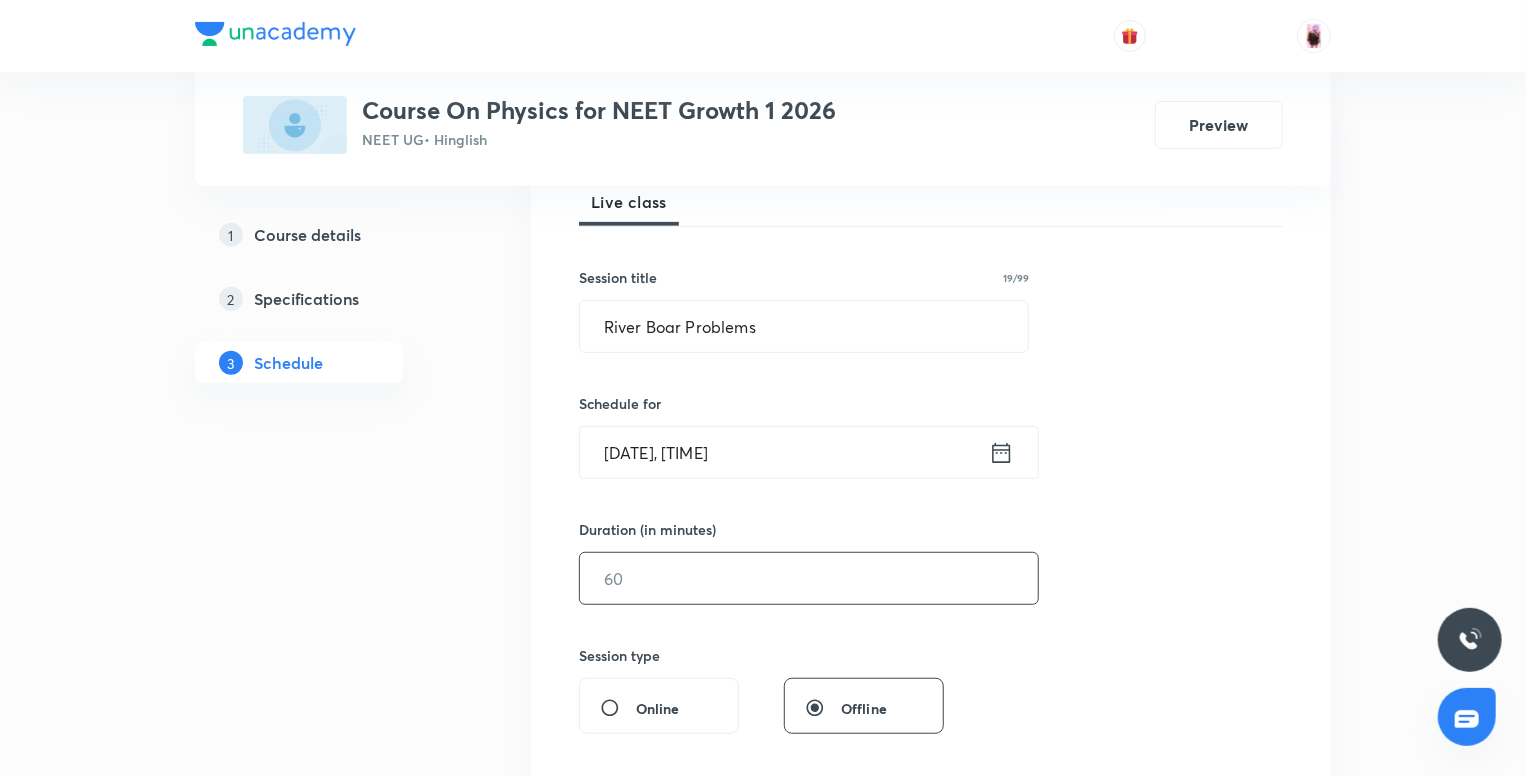 click at bounding box center (809, 578) 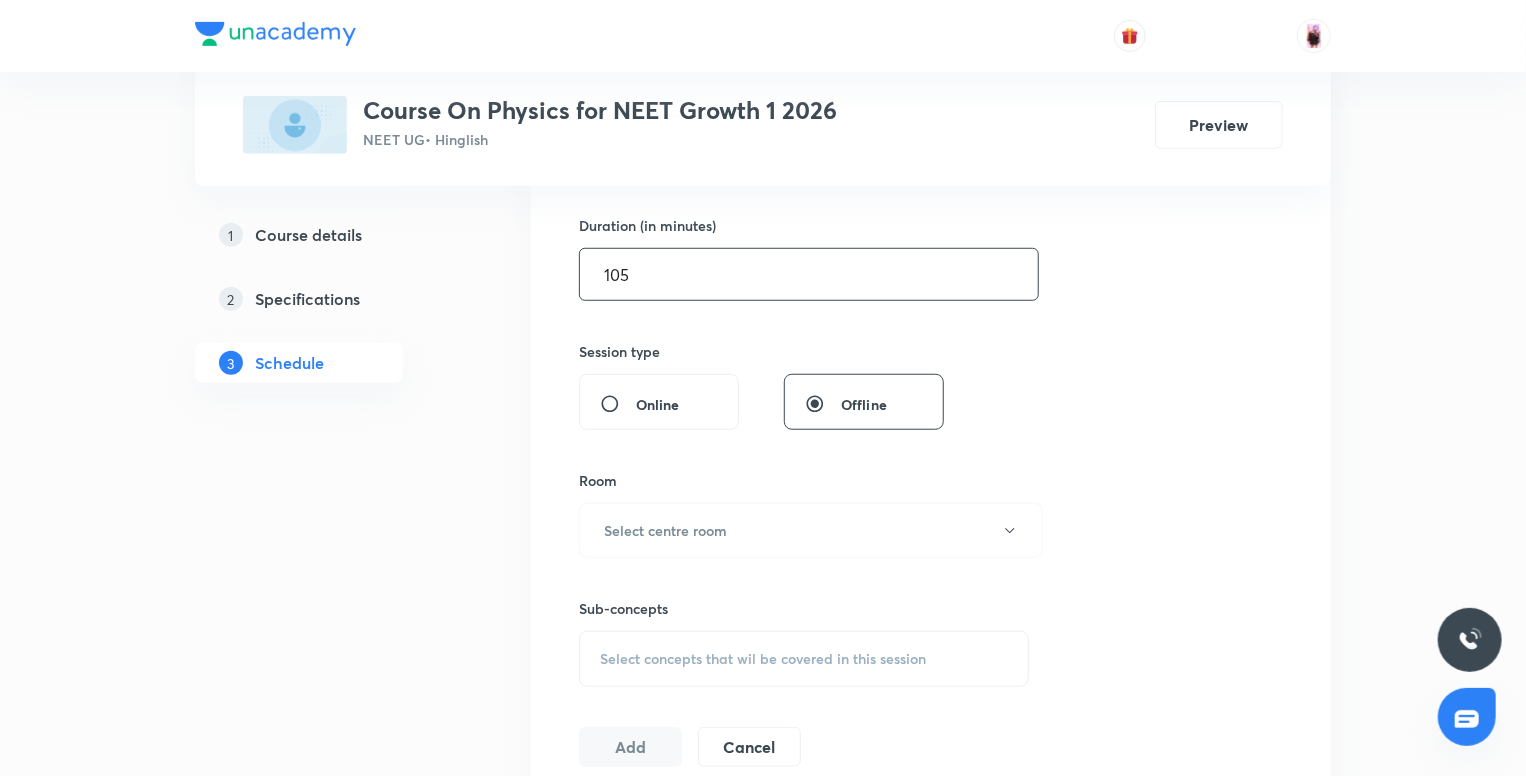 scroll, scrollTop: 612, scrollLeft: 0, axis: vertical 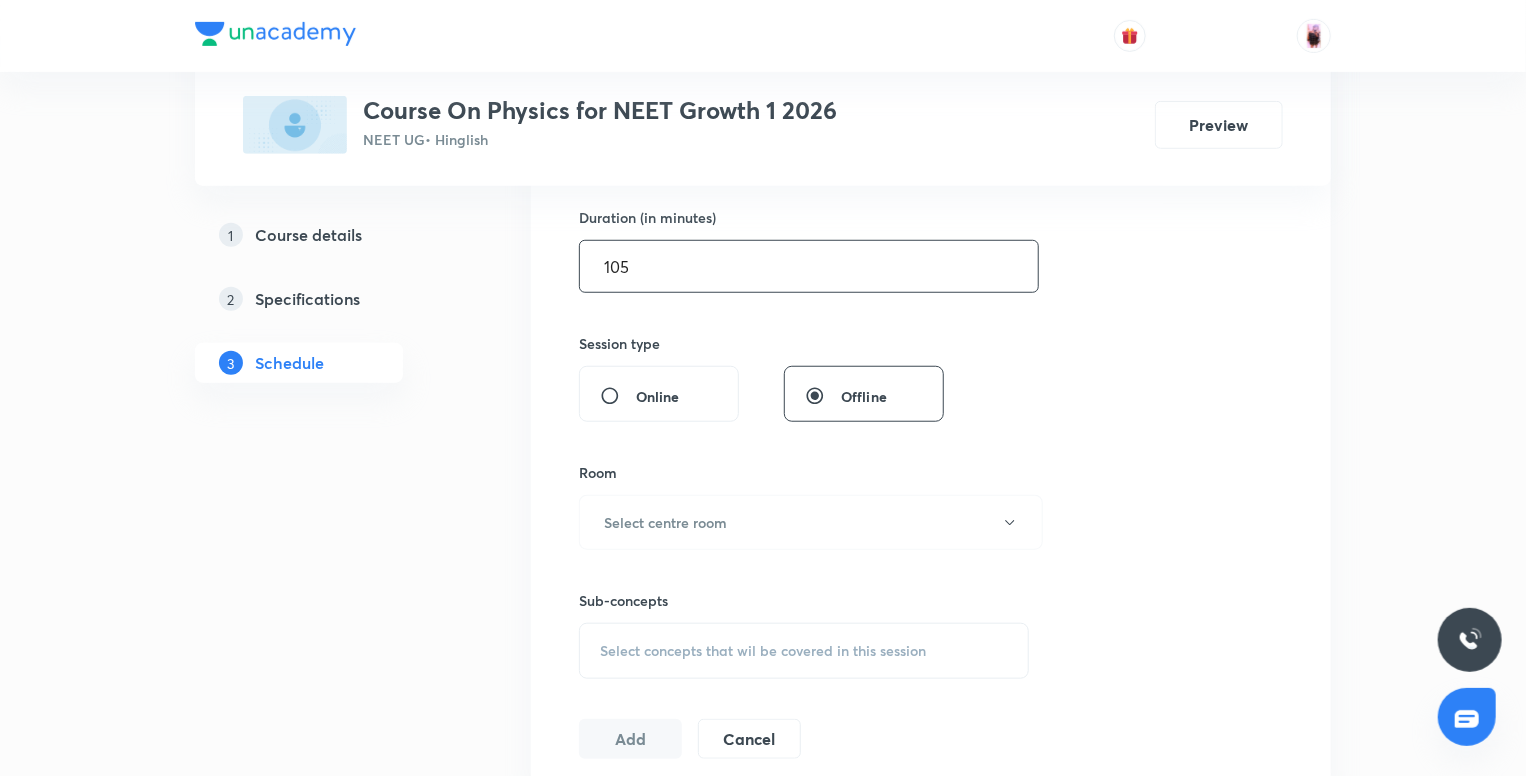 type on "105" 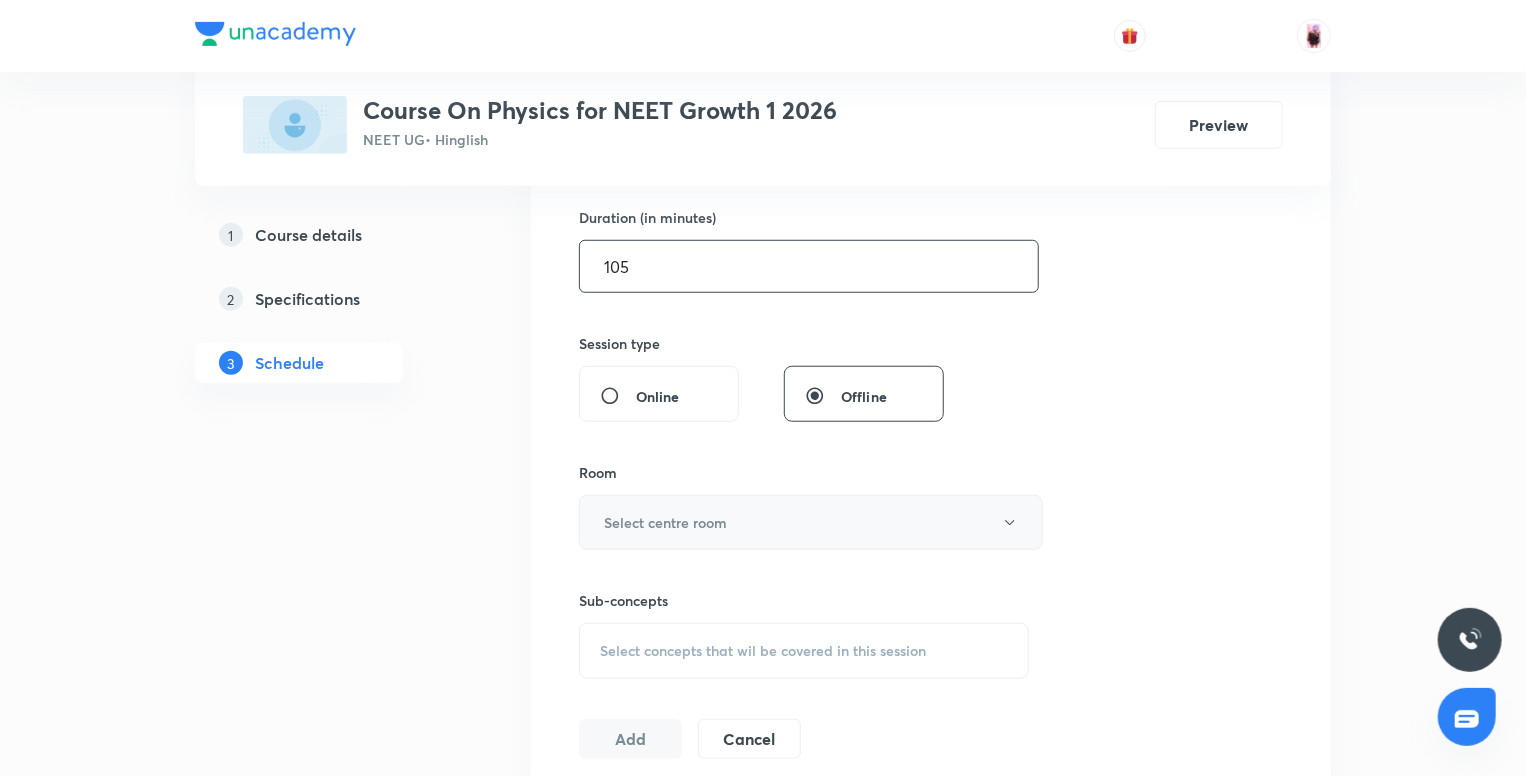 drag, startPoint x: 664, startPoint y: 550, endPoint x: 700, endPoint y: 527, distance: 42.72002 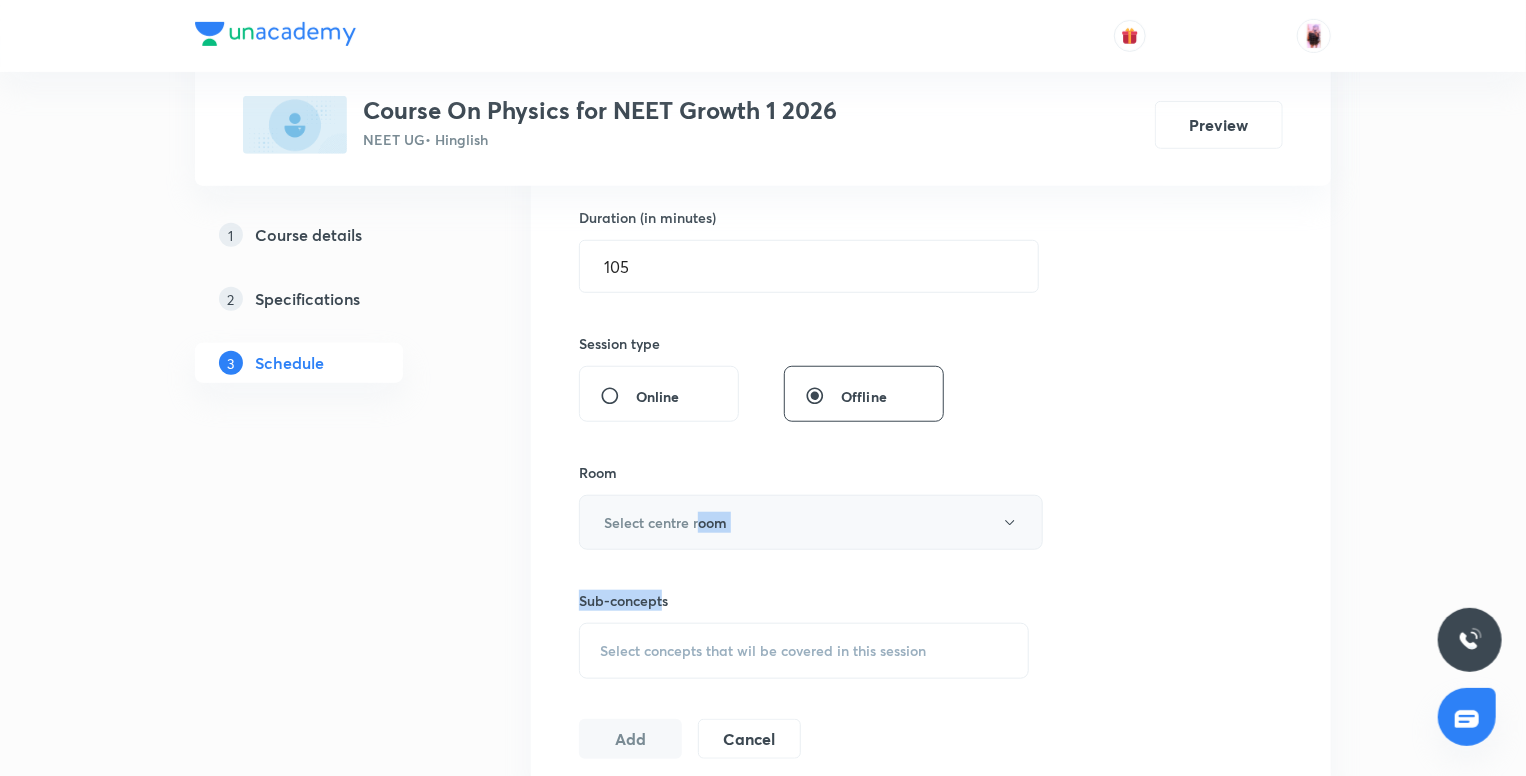 click on "Select centre room" at bounding box center [665, 522] 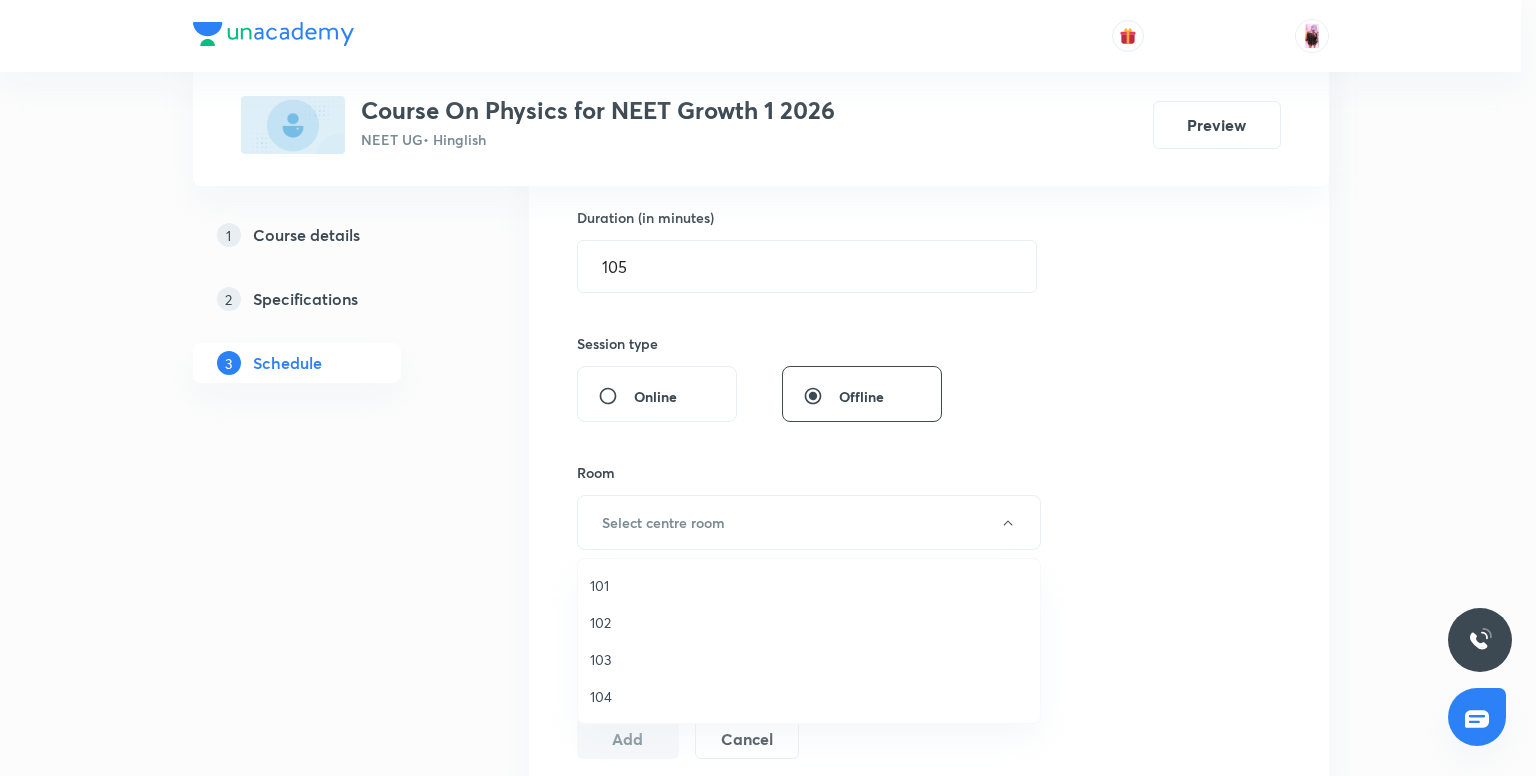 click on "101" at bounding box center [809, 585] 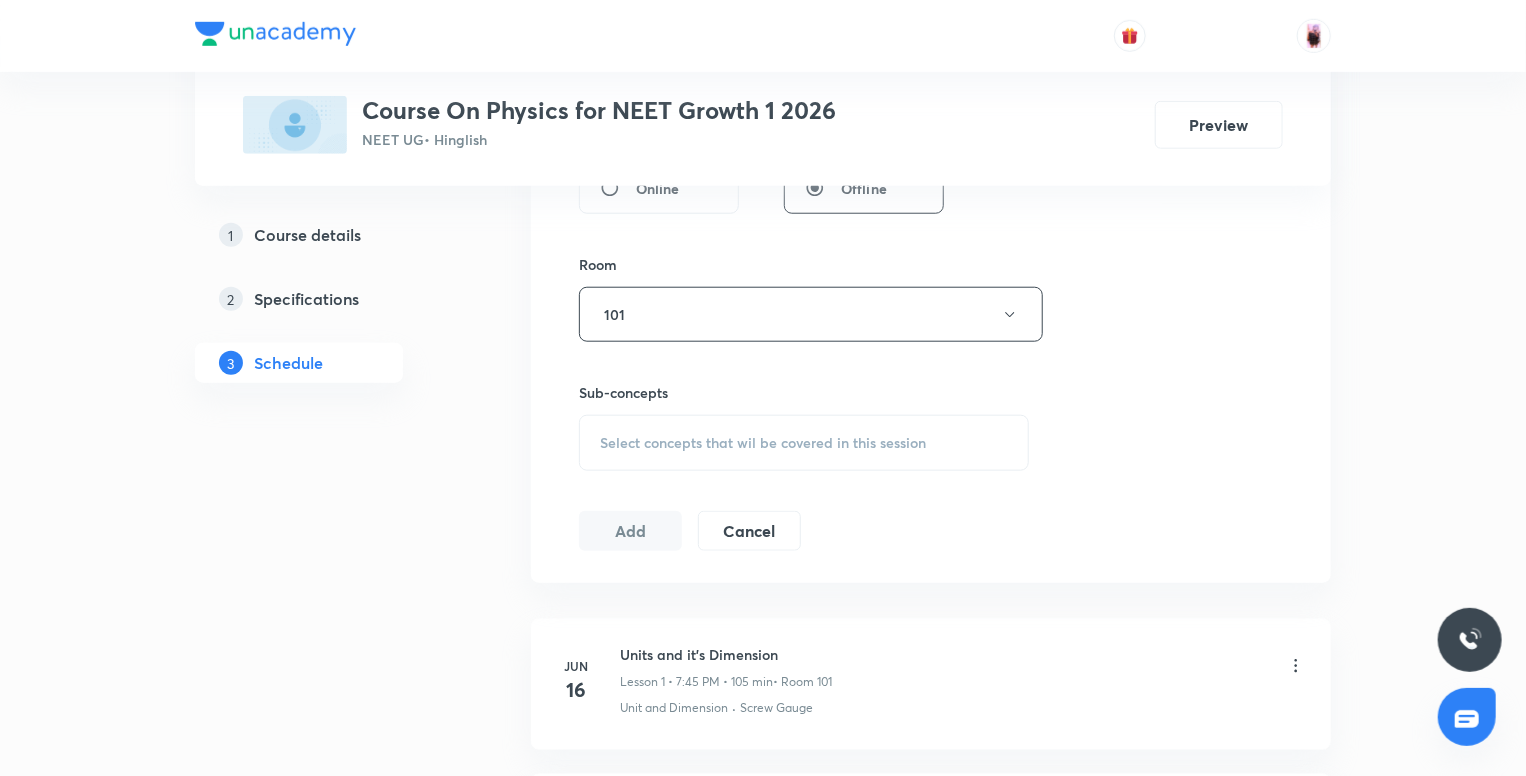 scroll, scrollTop: 900, scrollLeft: 0, axis: vertical 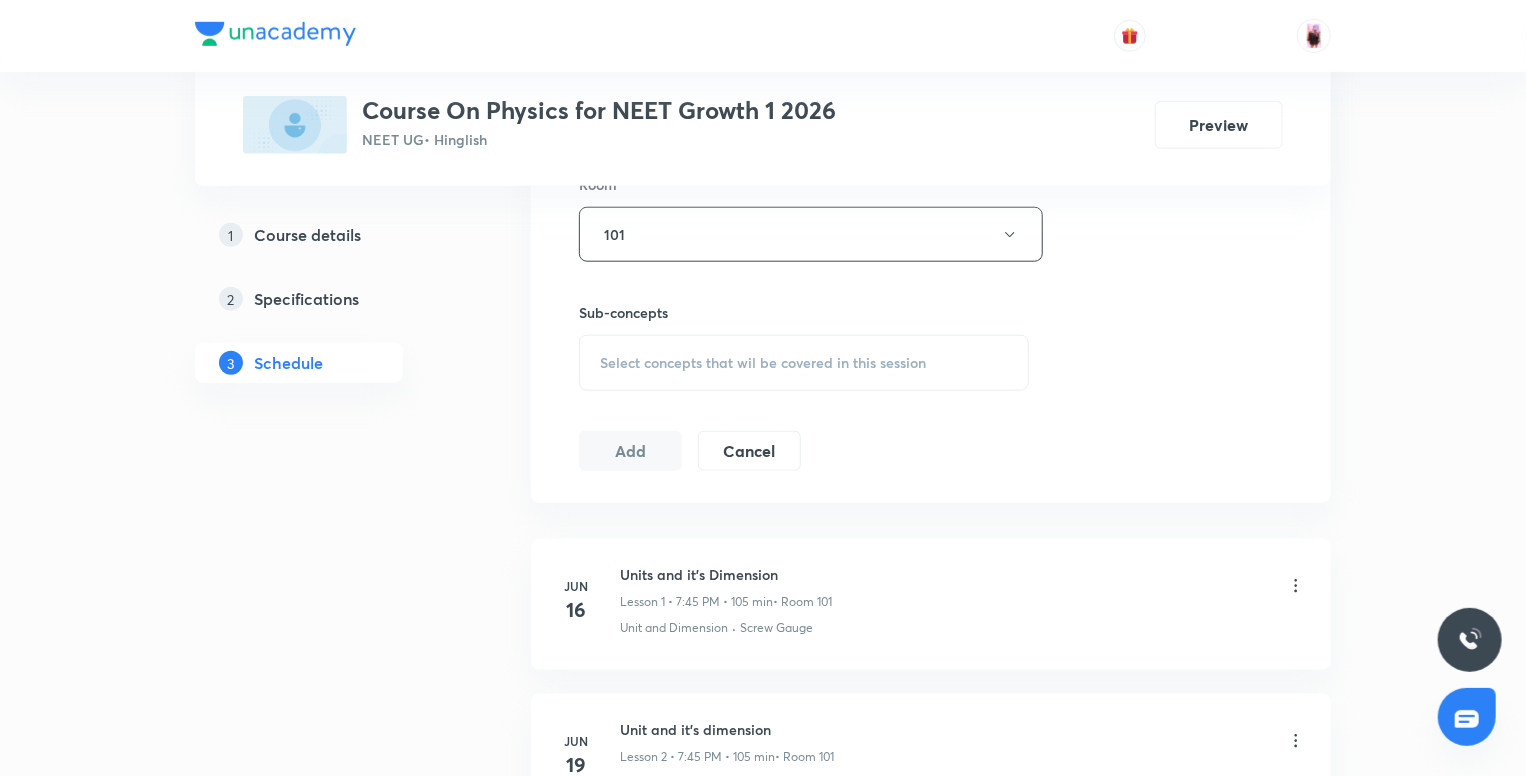click on "Select concepts that wil be covered in this session" at bounding box center [763, 363] 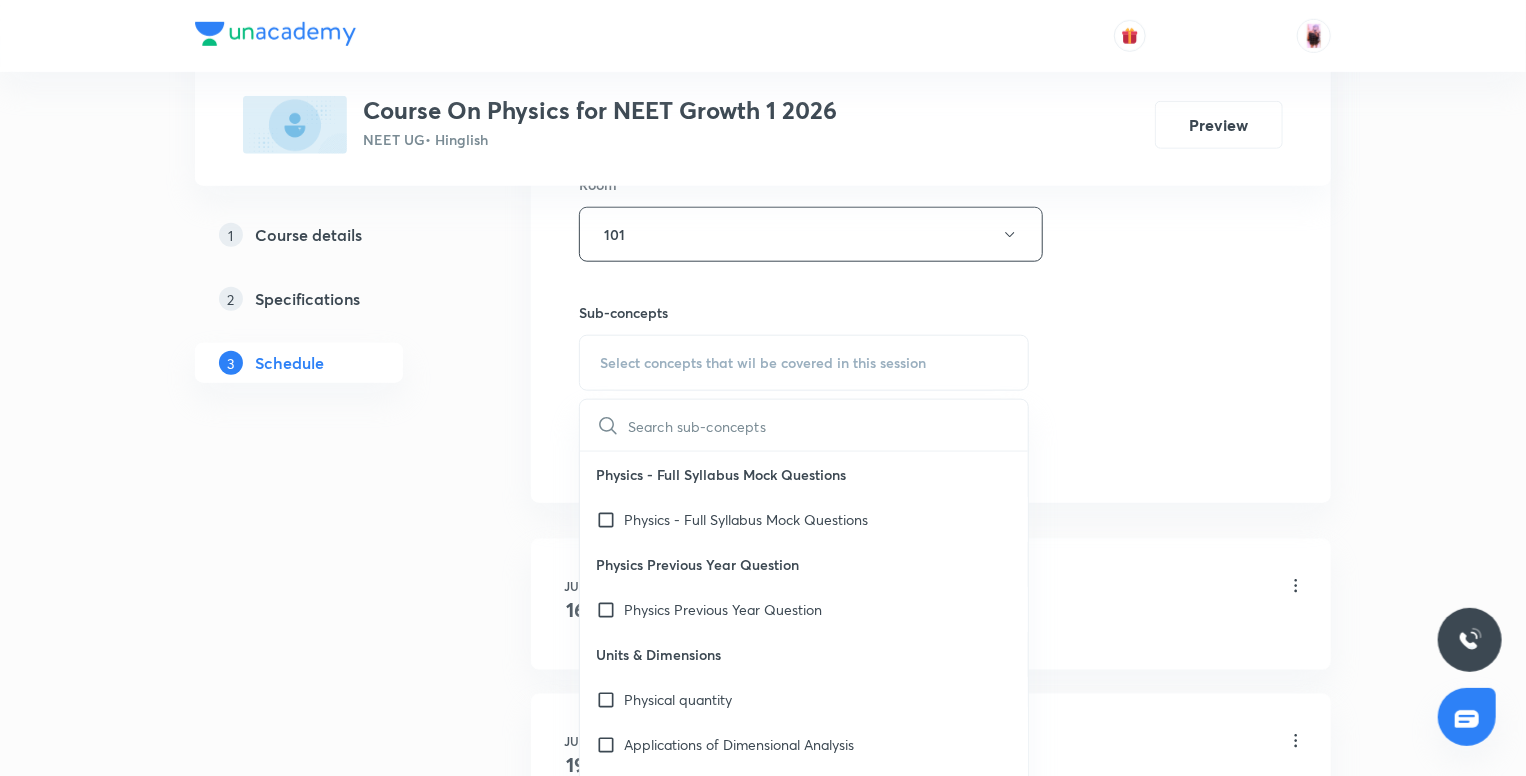 click at bounding box center (828, 425) 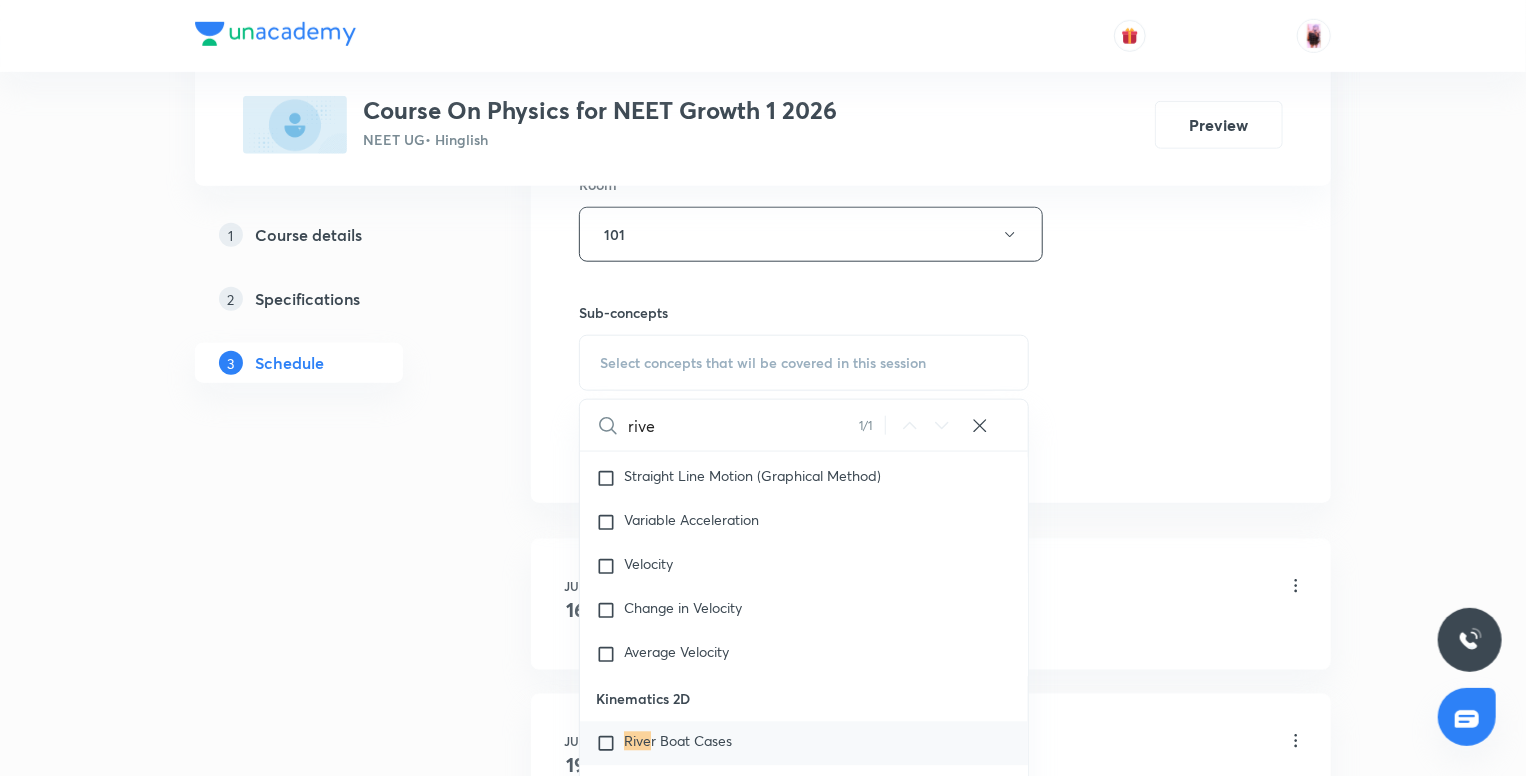 scroll, scrollTop: 10100, scrollLeft: 0, axis: vertical 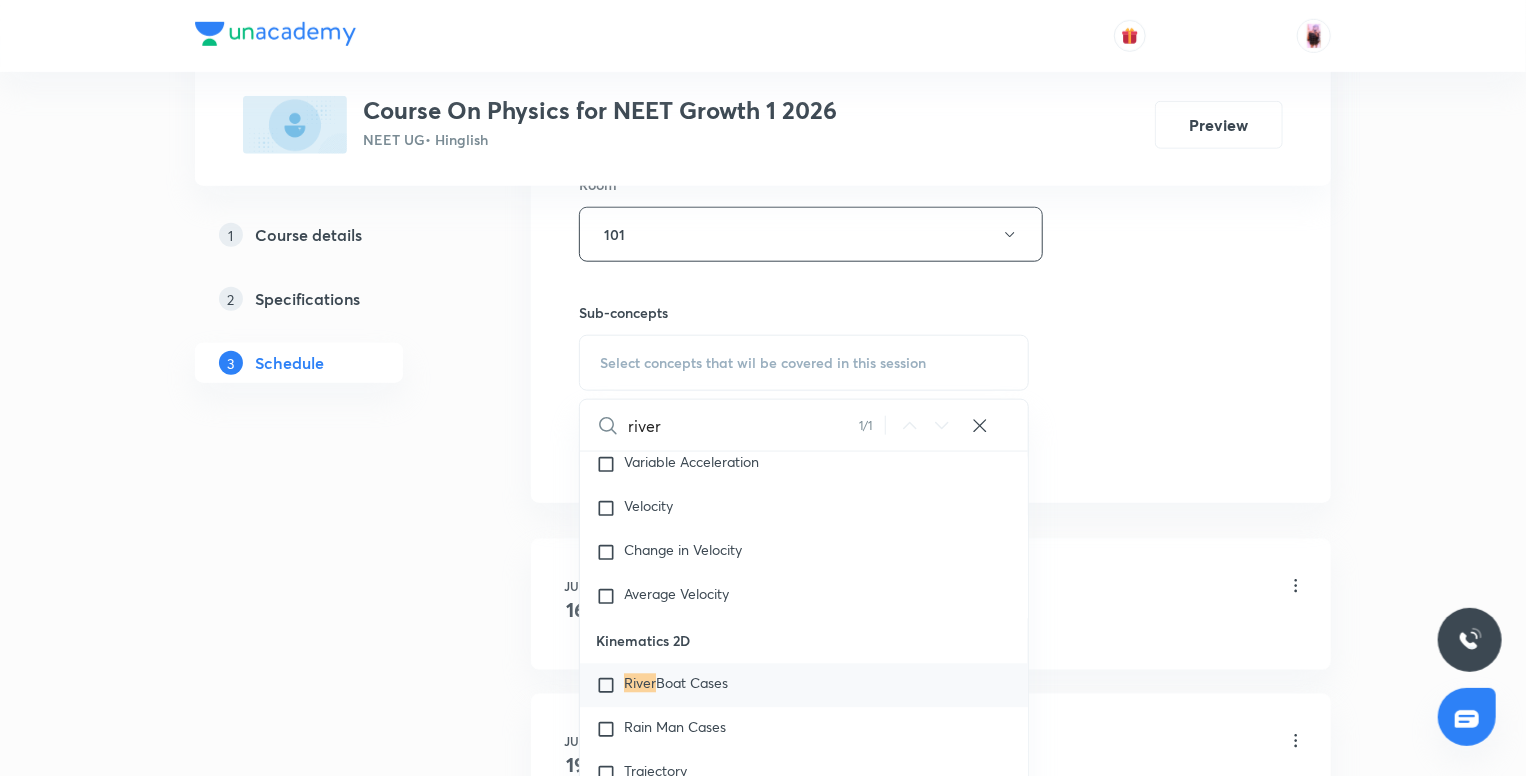 type on "river" 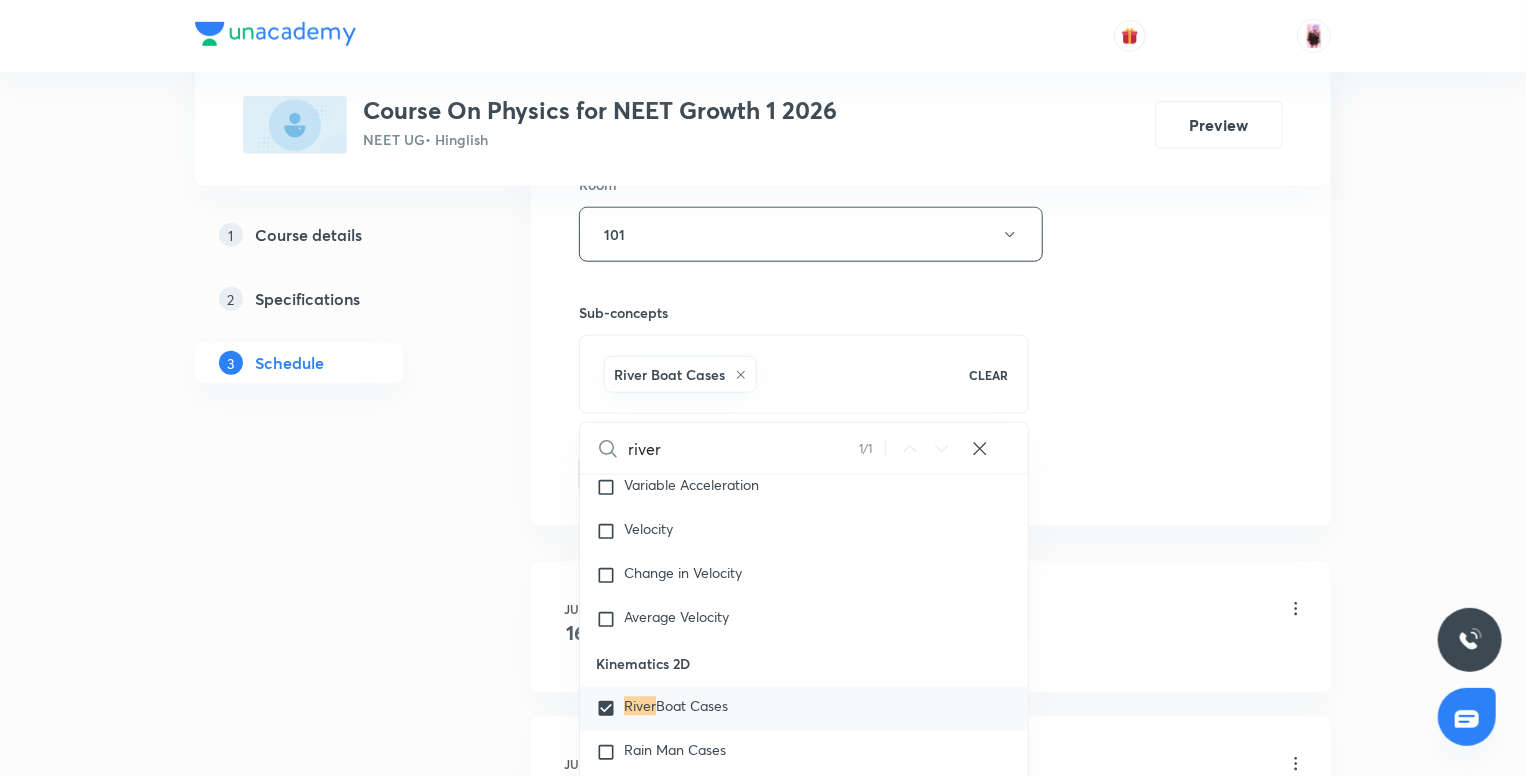 click on "Plus Courses Course On Physics for NEET Growth 1 2026 NEET UG  • Hinglish Preview 1 Course details 2 Specifications 3 Schedule Schedule 14  classes Session  15 Live class Session title 19/99 River Boar Problems ​ Schedule for Aug 5, 2025, 7:45 PM ​ Duration (in minutes) 105 ​   Session type Online Offline Room 101 Sub-concepts River Boat Cases CLEAR river 1 / 1 ​ Physics - Full Syllabus Mock Questions Physics - Full Syllabus Mock Questions Physics Previous Year Question Physics Previous Year Question Units & Dimensions Physical quantity Applications of Dimensional Analysis Significant Figures Units of Physical Quantities System of Units Dimensions of Some Mathematical Functions Unit and Dimension Covered previously Product of Two Vectors Subtraction of Vectors Cross Product Least Count Analysis Errors of Measurement Vernier Callipers Covered previously Screw Gauge Covered previously Zero Error Basic Mathematics Elementary Algebra Elementary Trigonometry Basic Coordinate Geometry Functions Error Heat" at bounding box center [763, 1037] 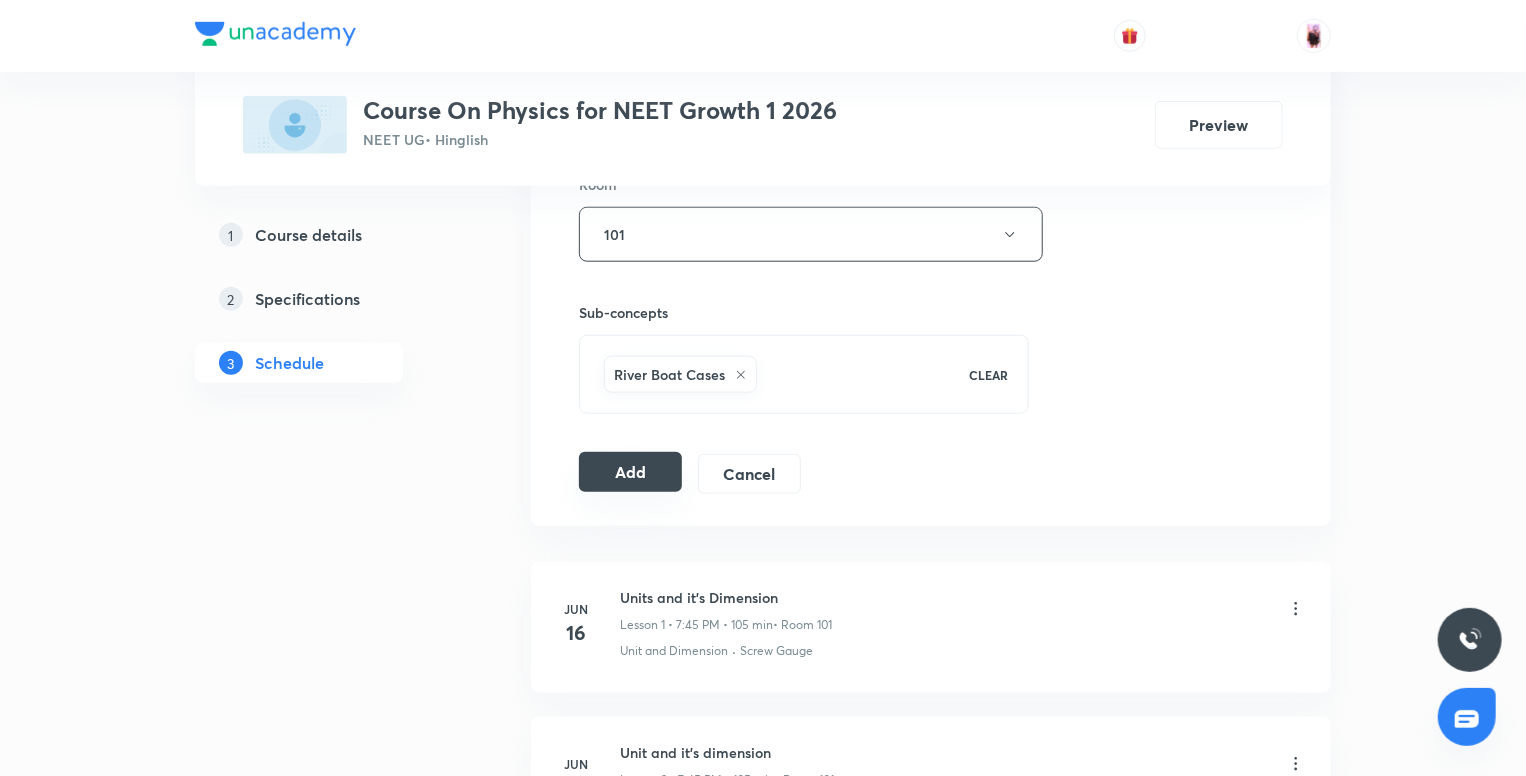 click on "Add" at bounding box center [630, 472] 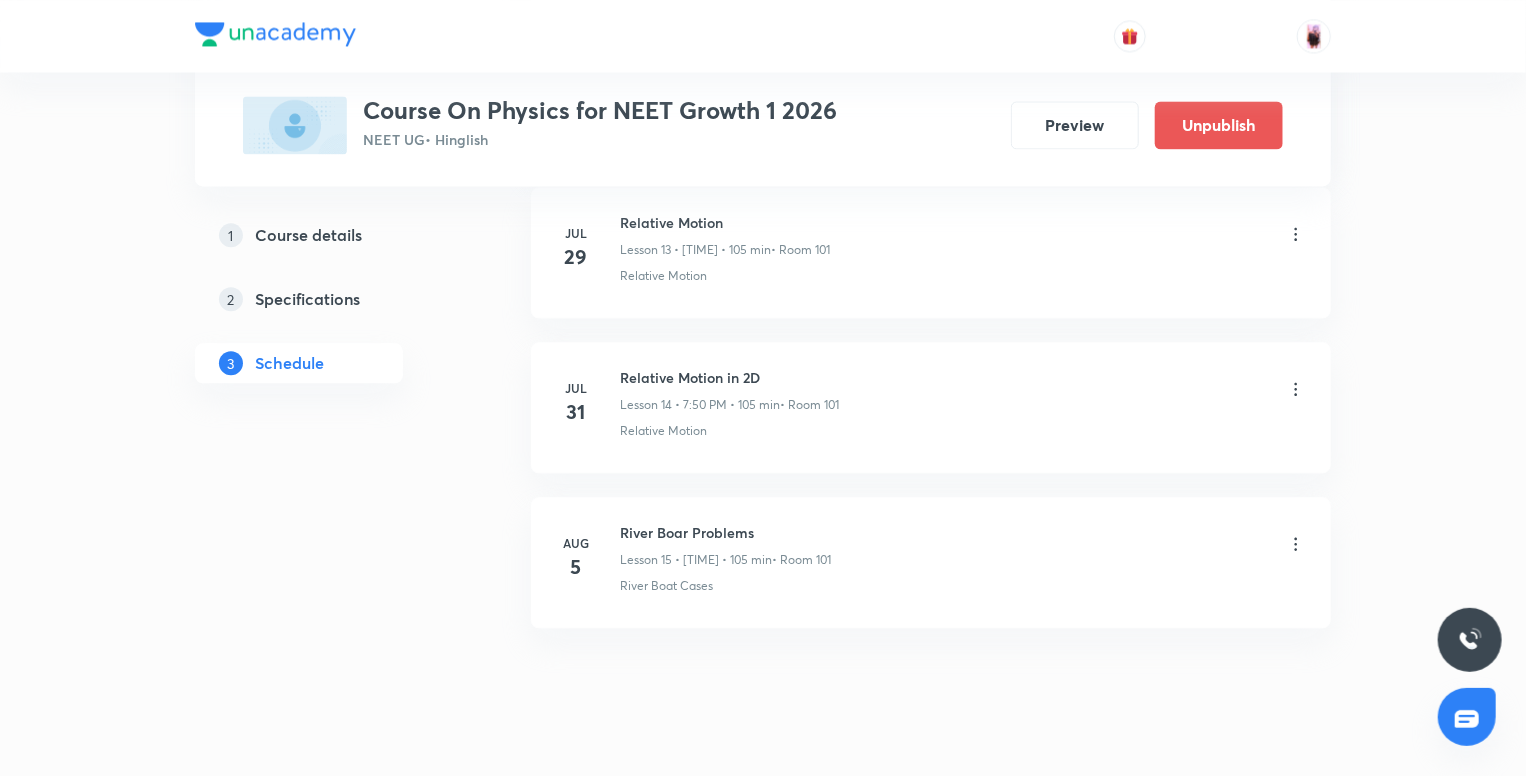 scroll, scrollTop: 2228, scrollLeft: 0, axis: vertical 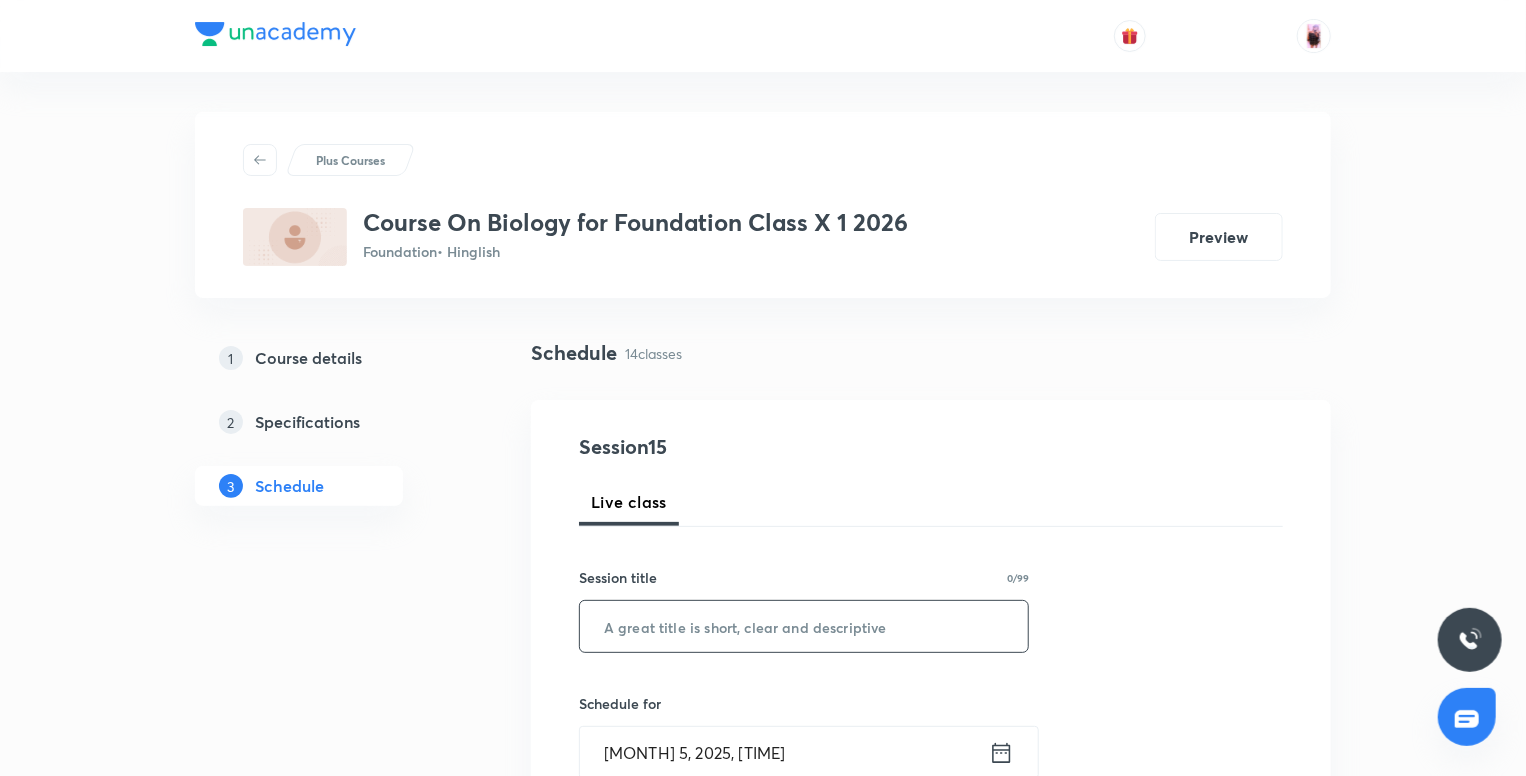click at bounding box center [804, 626] 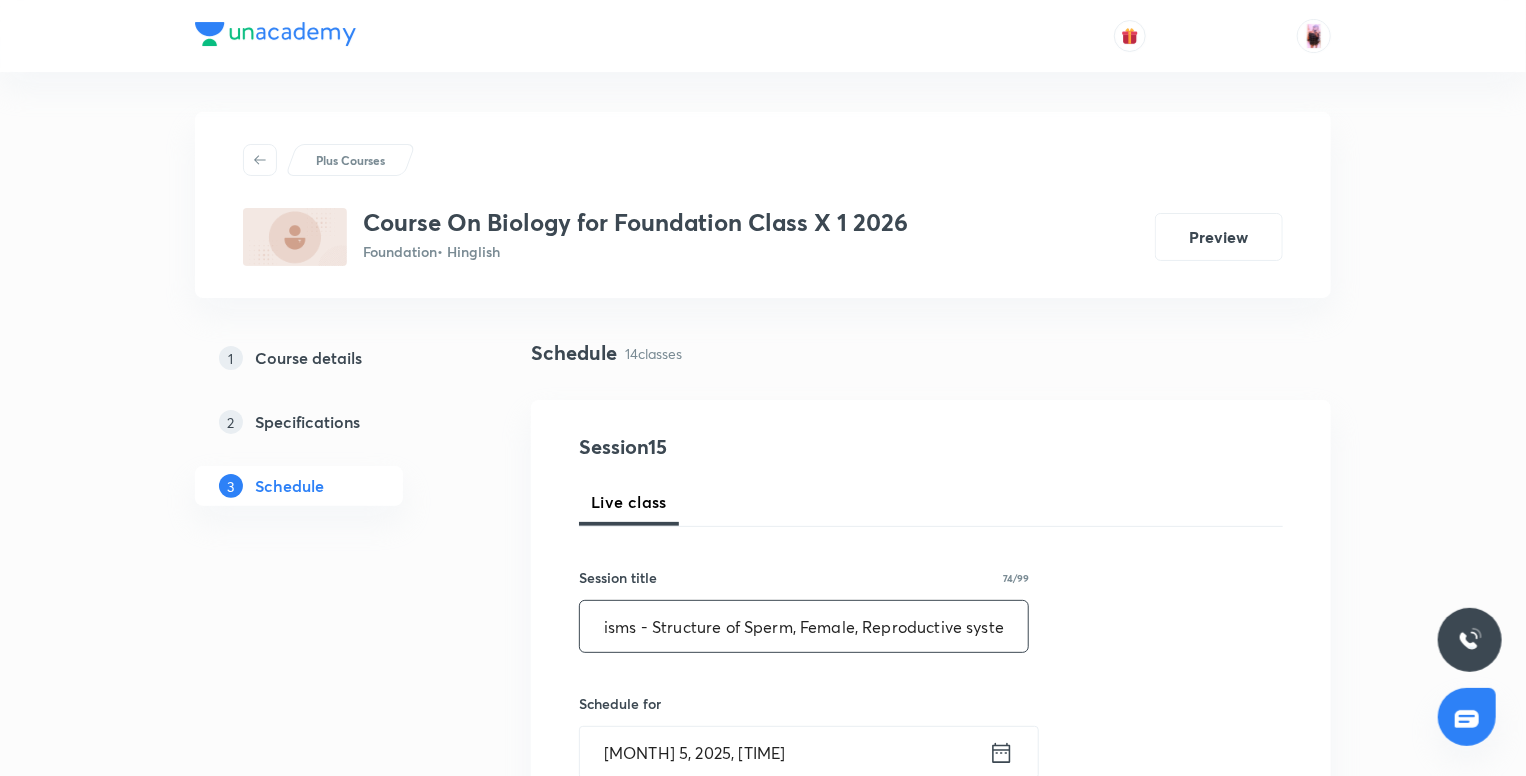scroll, scrollTop: 0, scrollLeft: 185, axis: horizontal 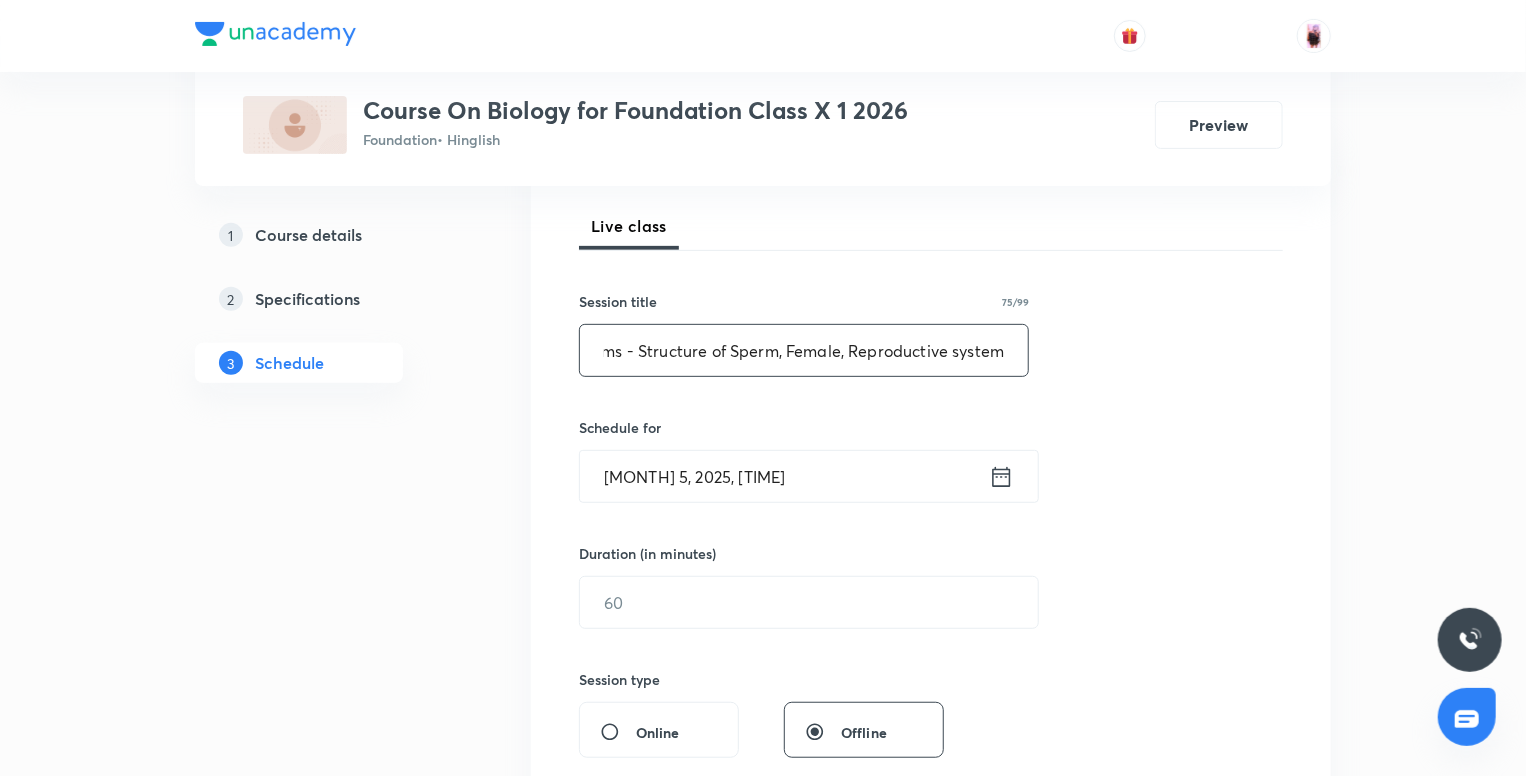 type on "Reproduction in Organisms - Structure of Sperm, Female, Reproductive system" 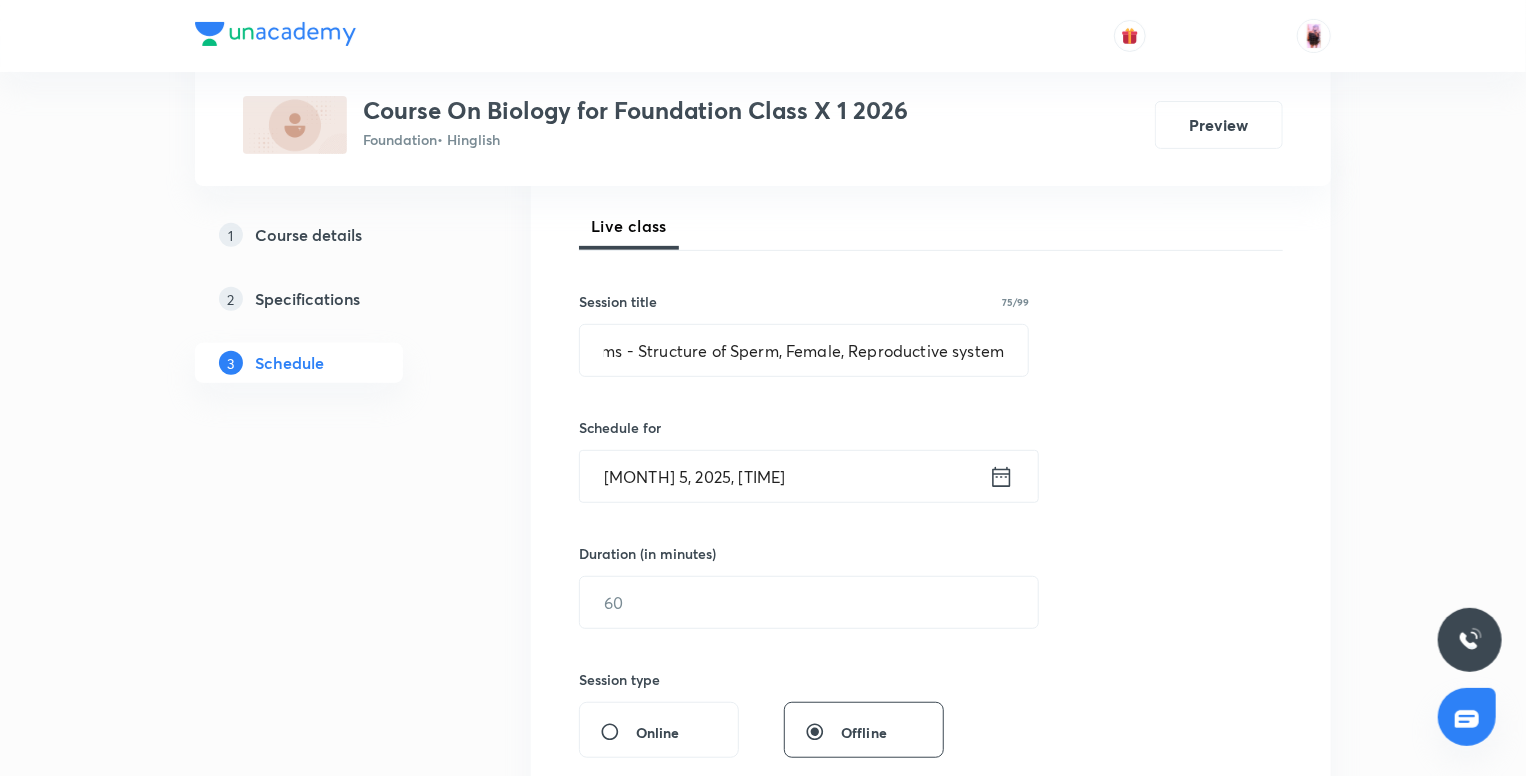 scroll, scrollTop: 0, scrollLeft: 0, axis: both 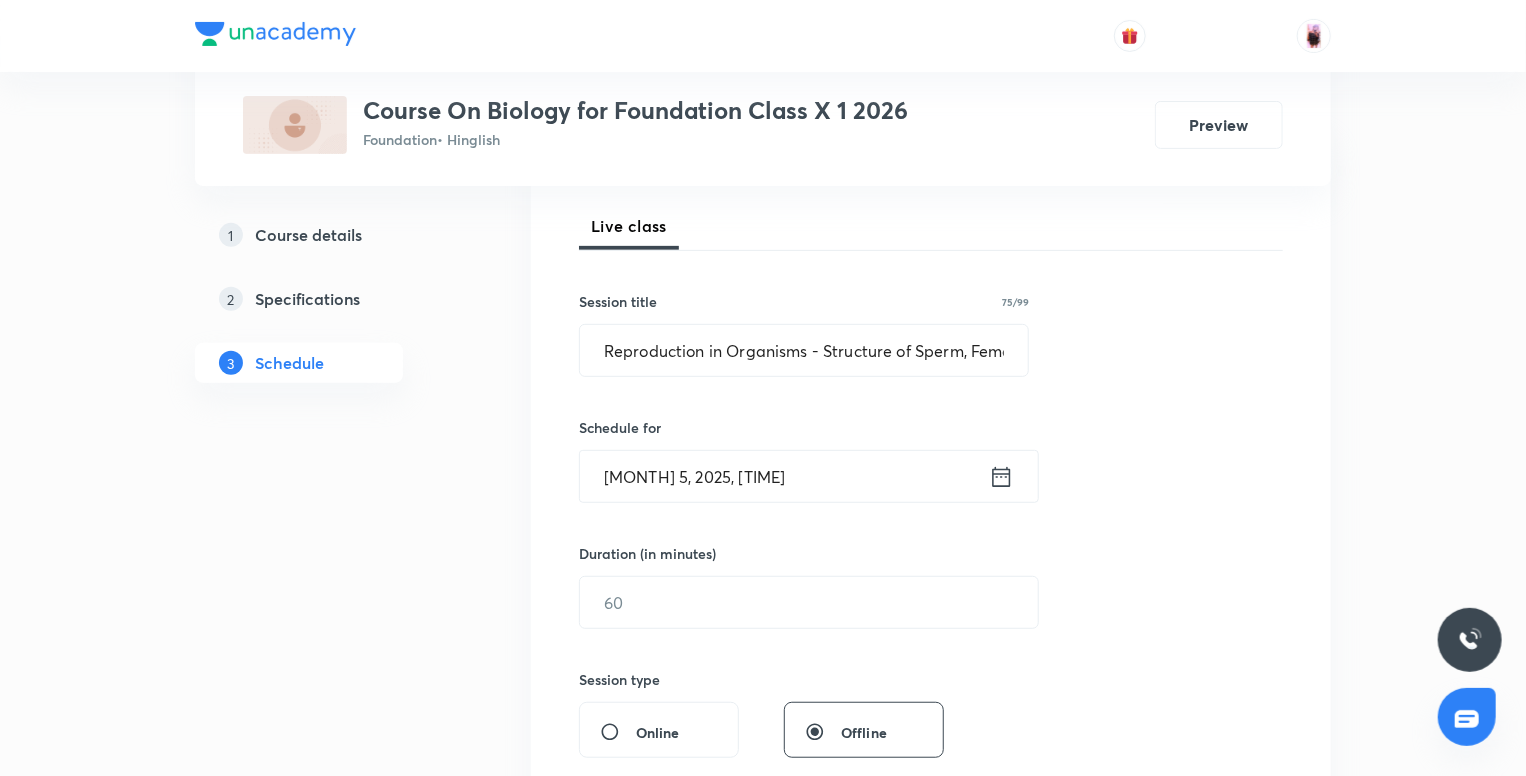 click on "Aug 5, 2025, 5:36 PM" at bounding box center (784, 476) 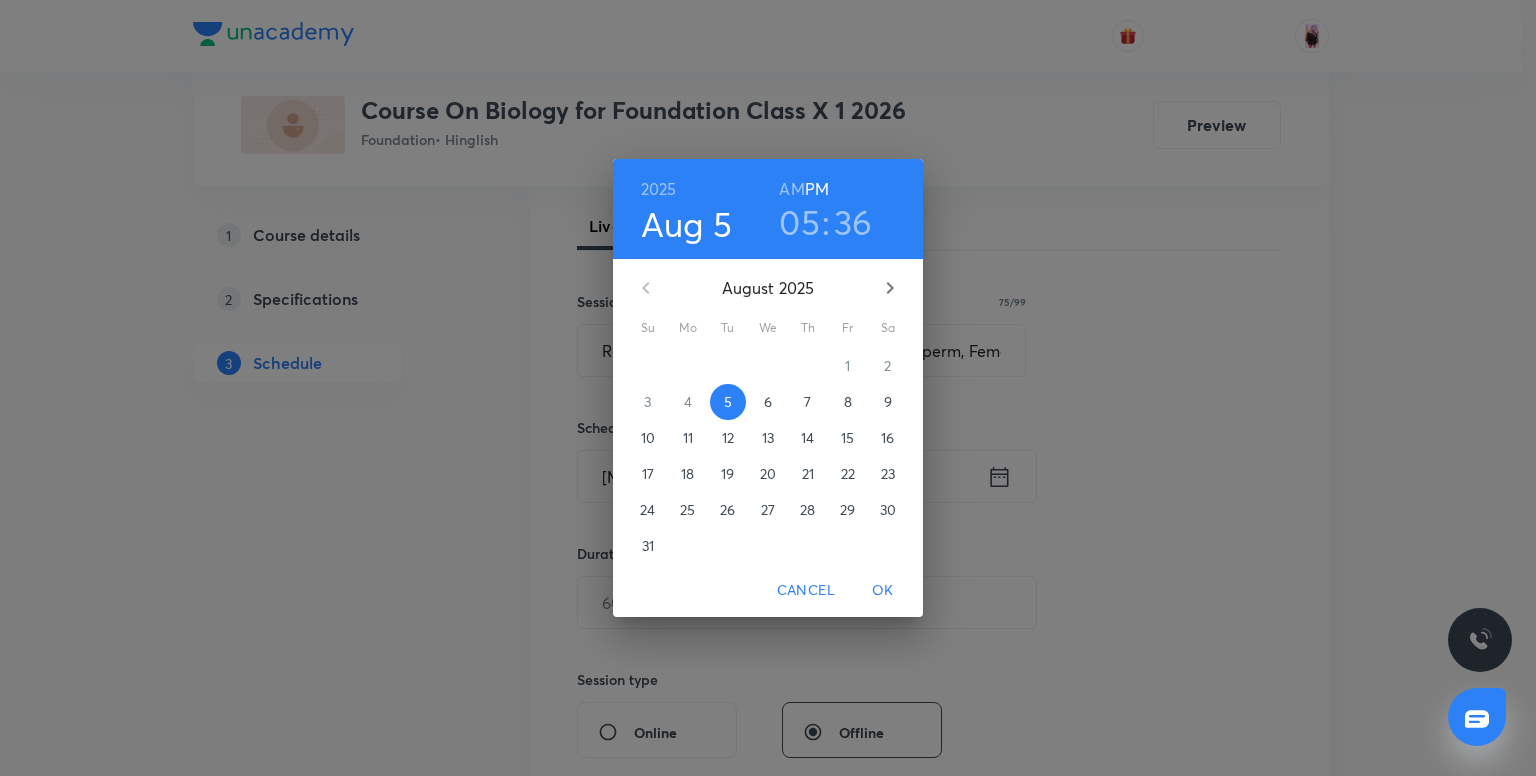 drag, startPoint x: 851, startPoint y: 253, endPoint x: 853, endPoint y: 240, distance: 13.152946 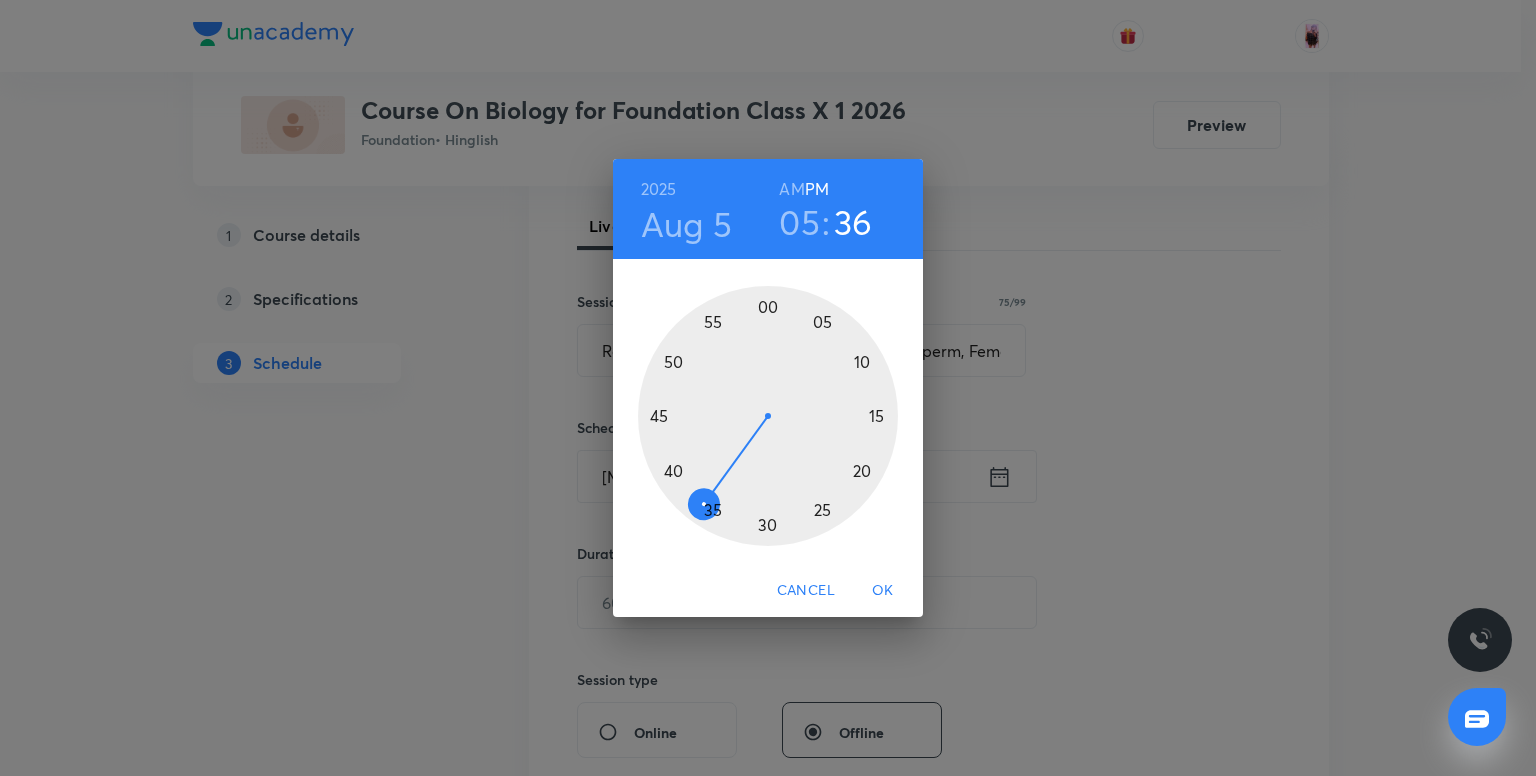 click at bounding box center [768, 416] 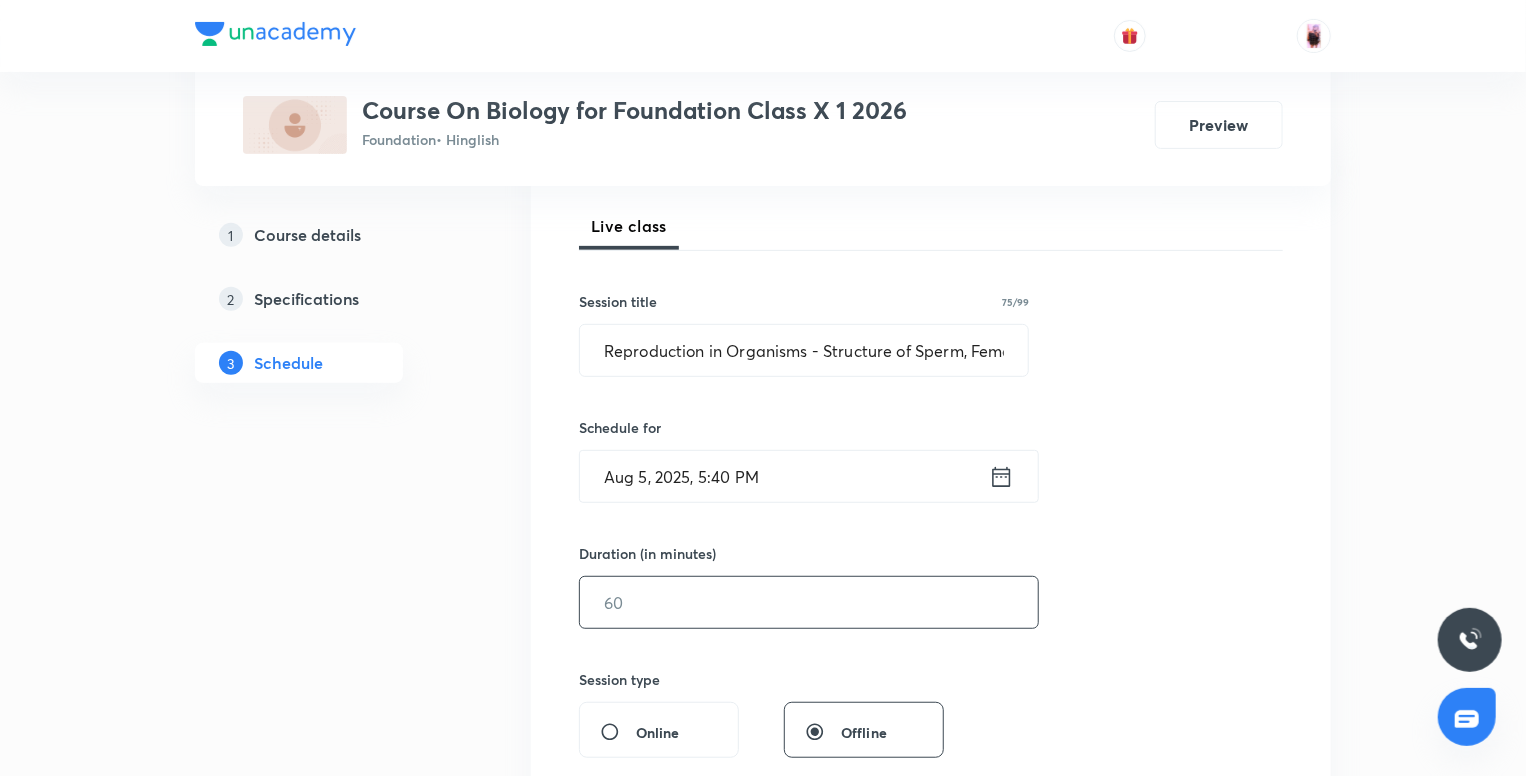 click at bounding box center (809, 602) 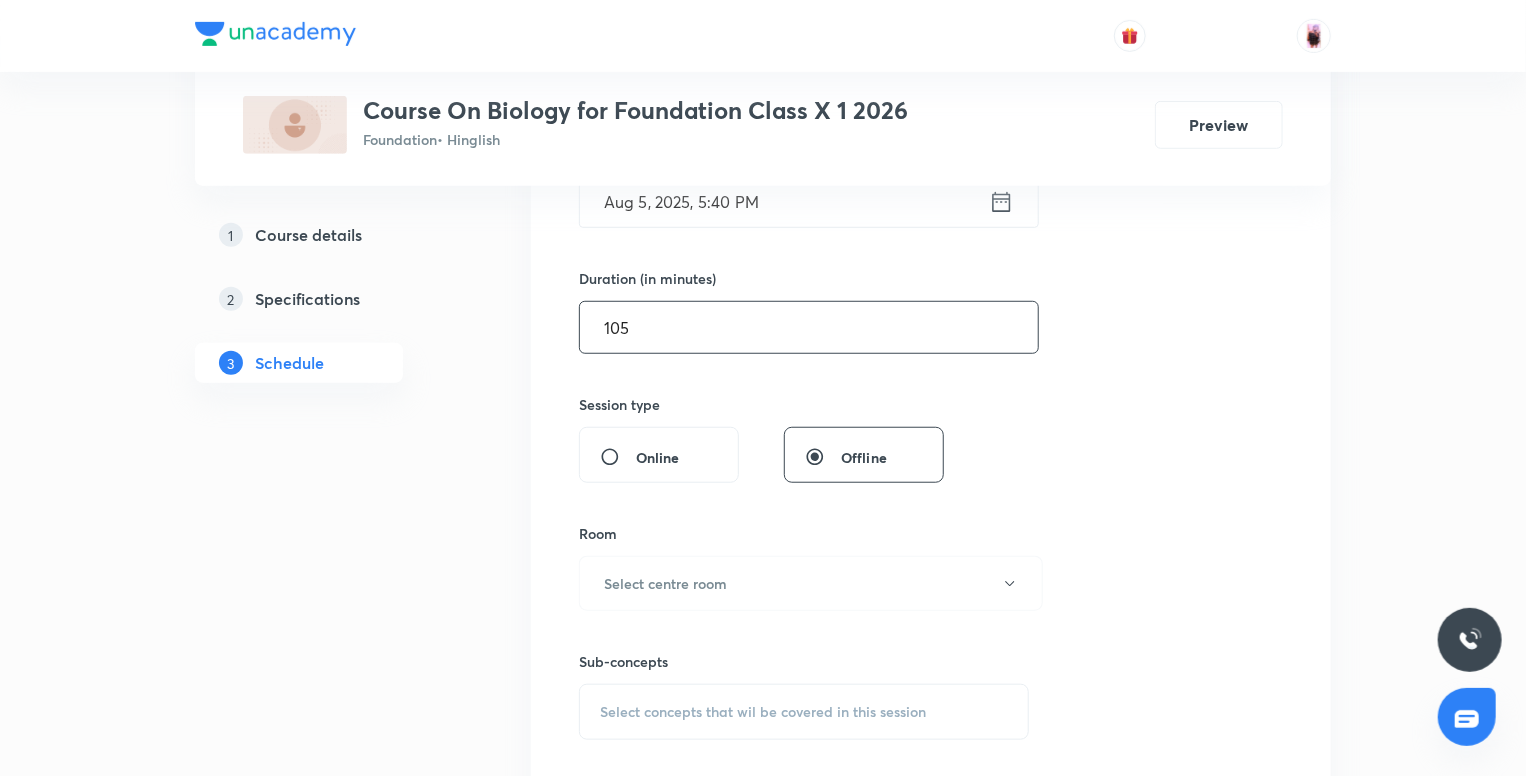 scroll, scrollTop: 552, scrollLeft: 0, axis: vertical 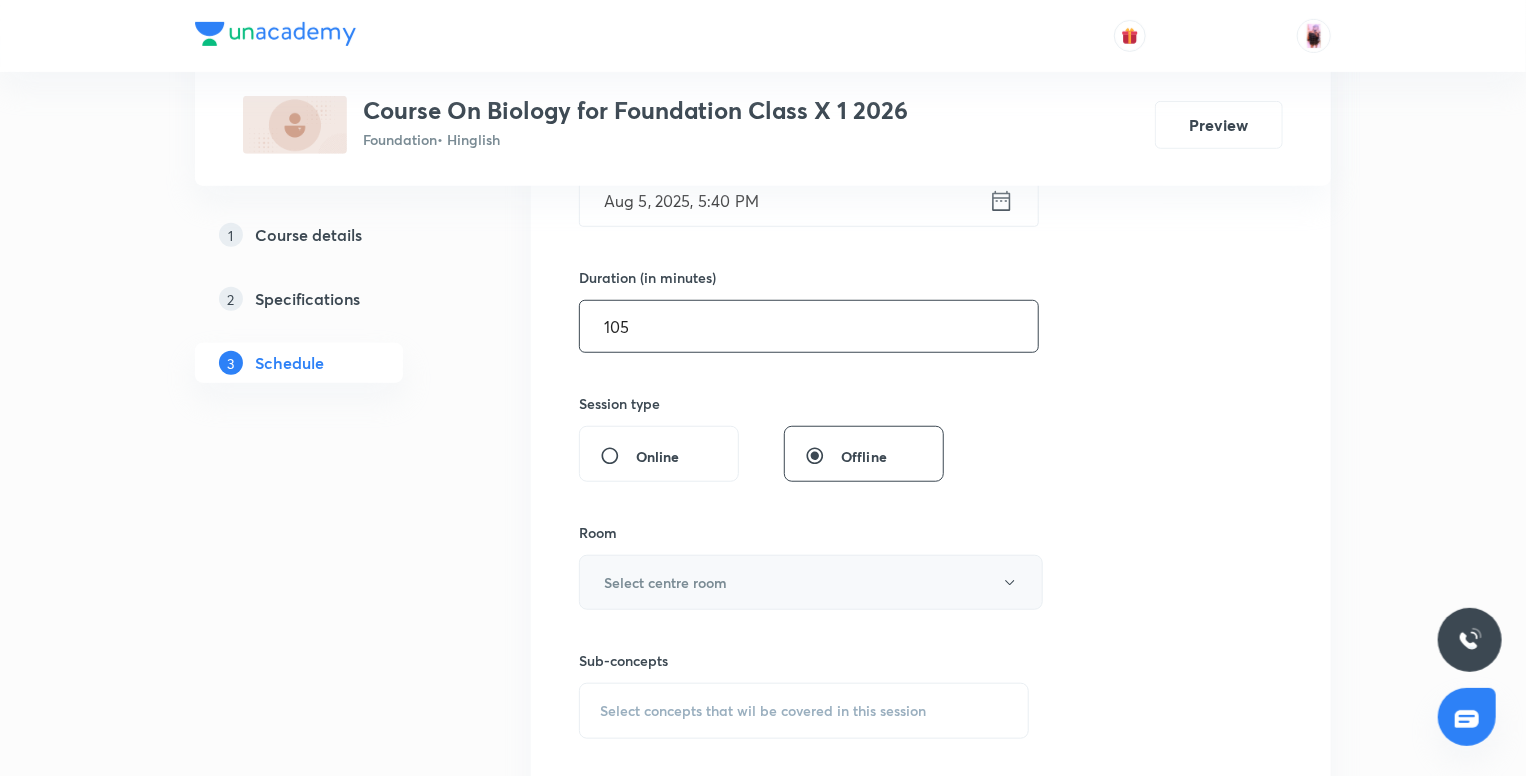 type on "105" 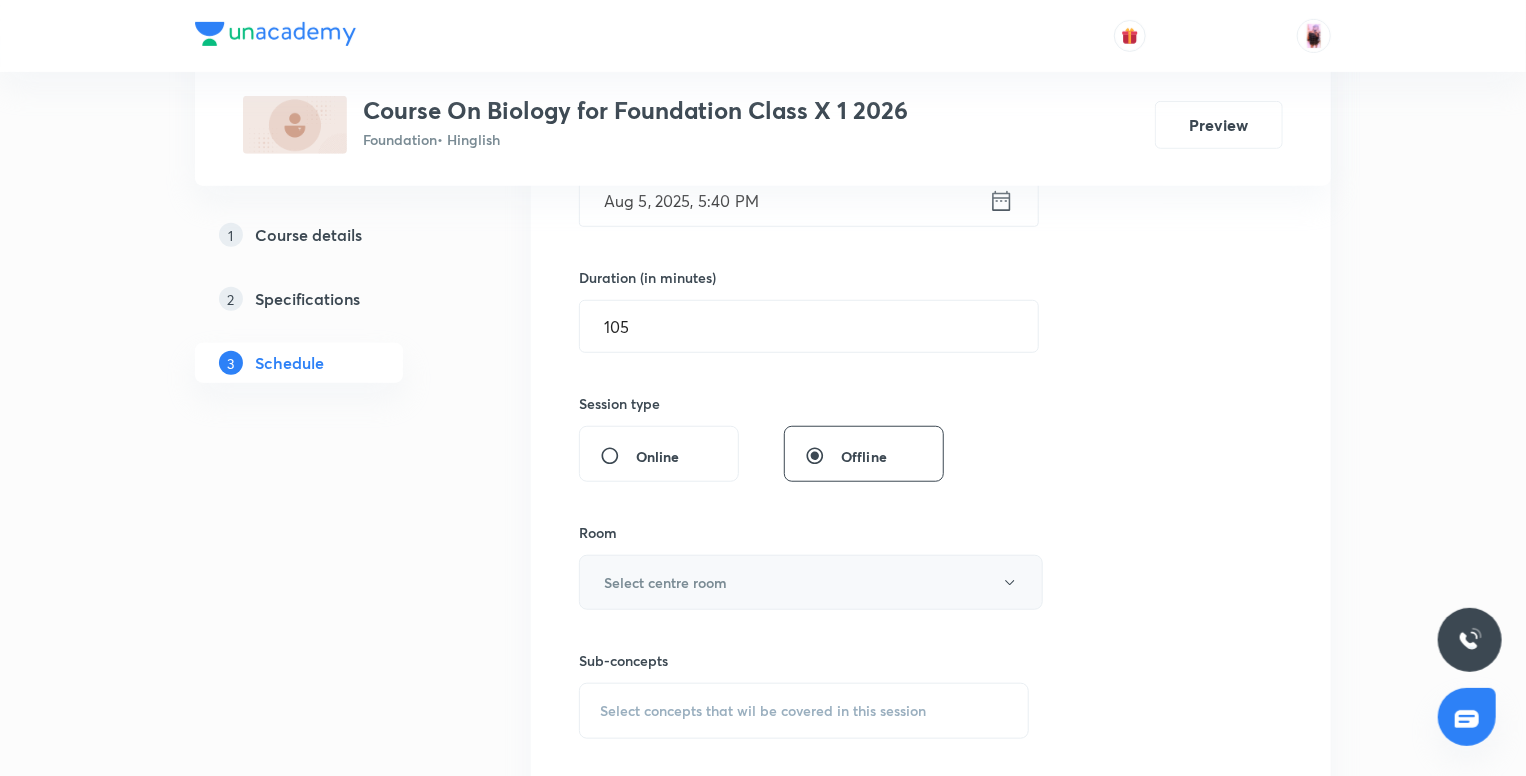click on "Select centre room" at bounding box center [811, 582] 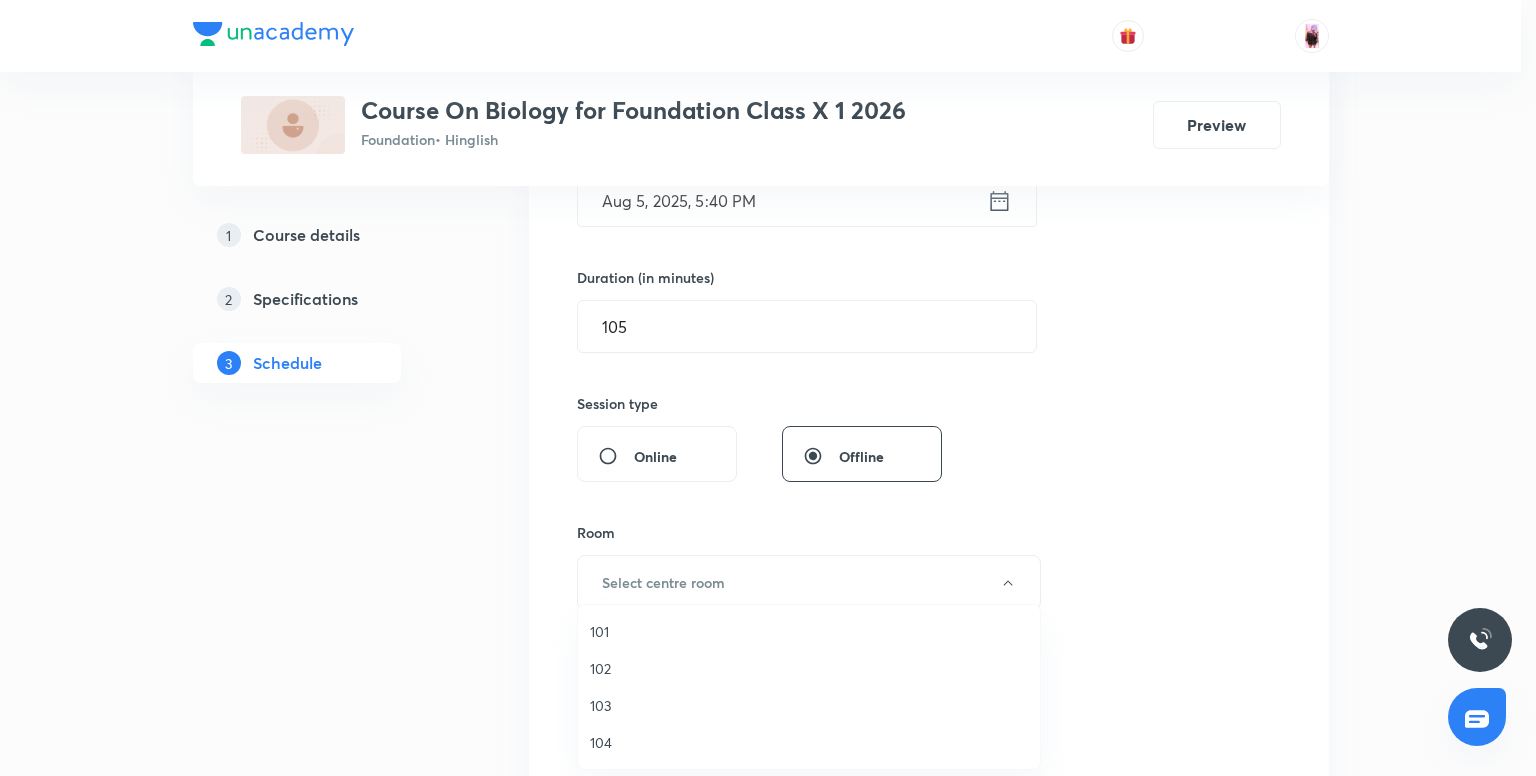 click on "103" at bounding box center (809, 705) 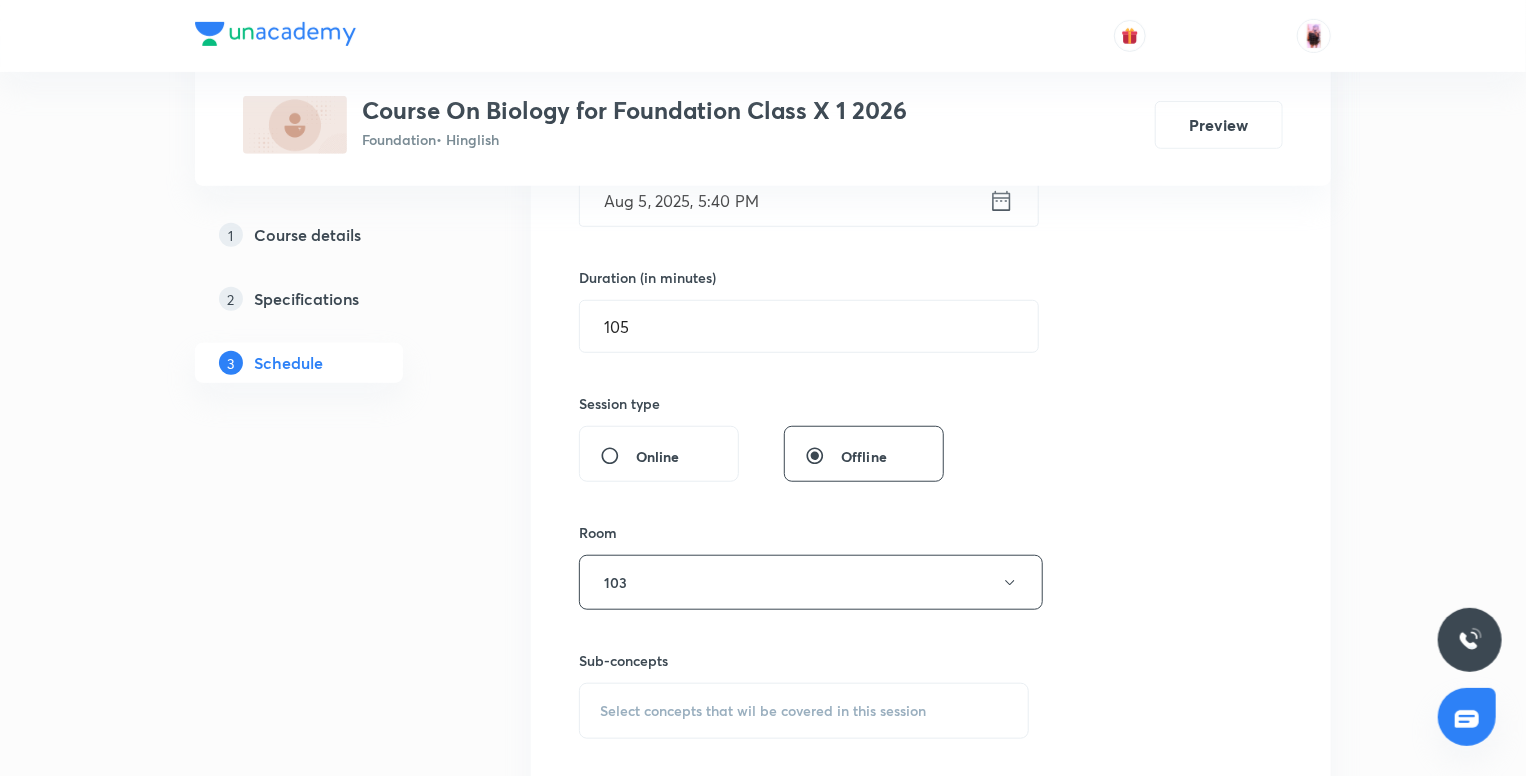 drag, startPoint x: 661, startPoint y: 677, endPoint x: 640, endPoint y: 742, distance: 68.30813 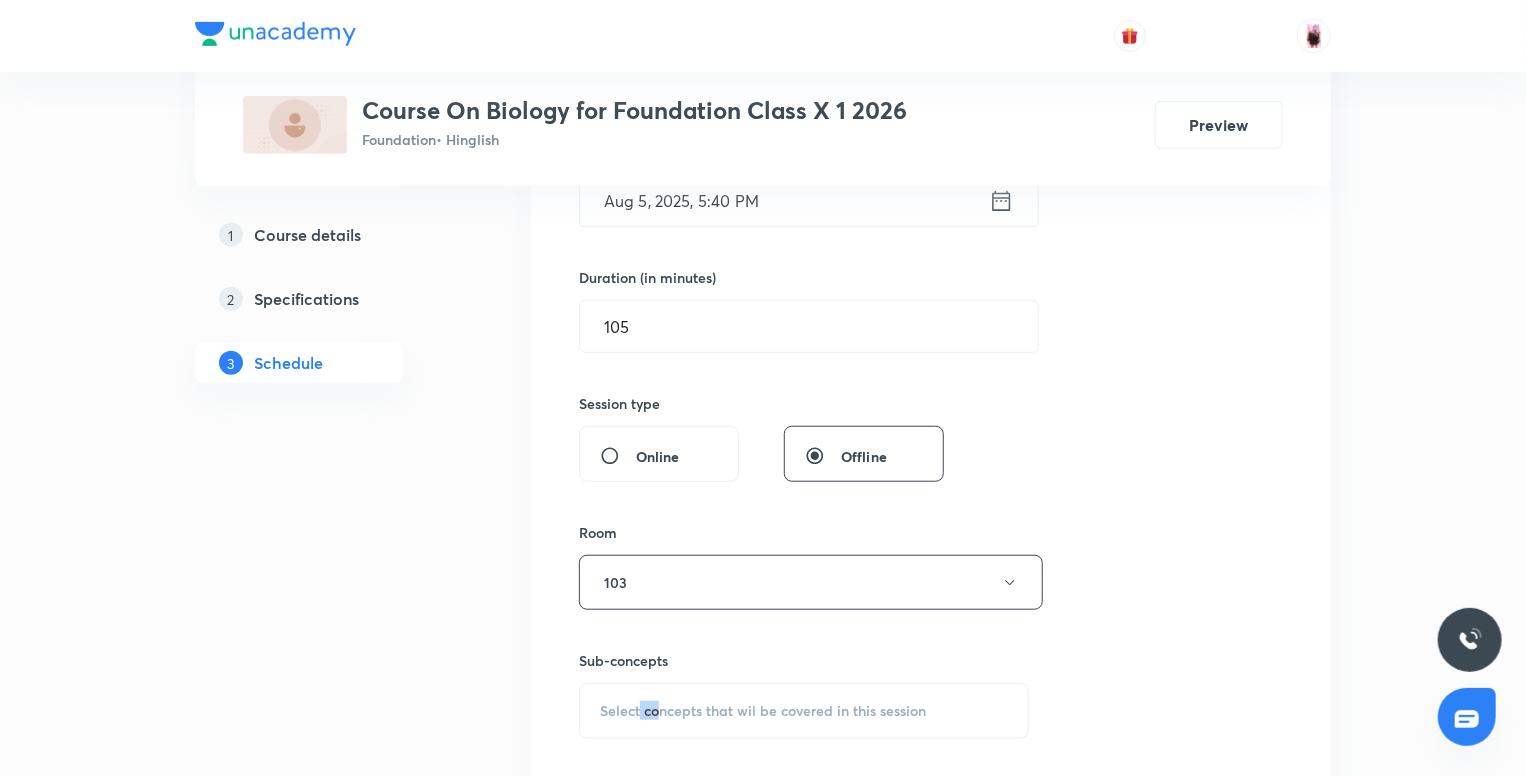 click on "Session  15 Live class Session title 75/99 Reproduction in Organisms - Structure of Sperm, Female, Reproductive system ​ Schedule for Aug 5, 2025, 5:40 PM ​ Duration (in minutes) 105 ​   Session type Online Offline Room 103 Sub-concepts Select concepts that wil be covered in this session Add Cancel" at bounding box center (931, 349) 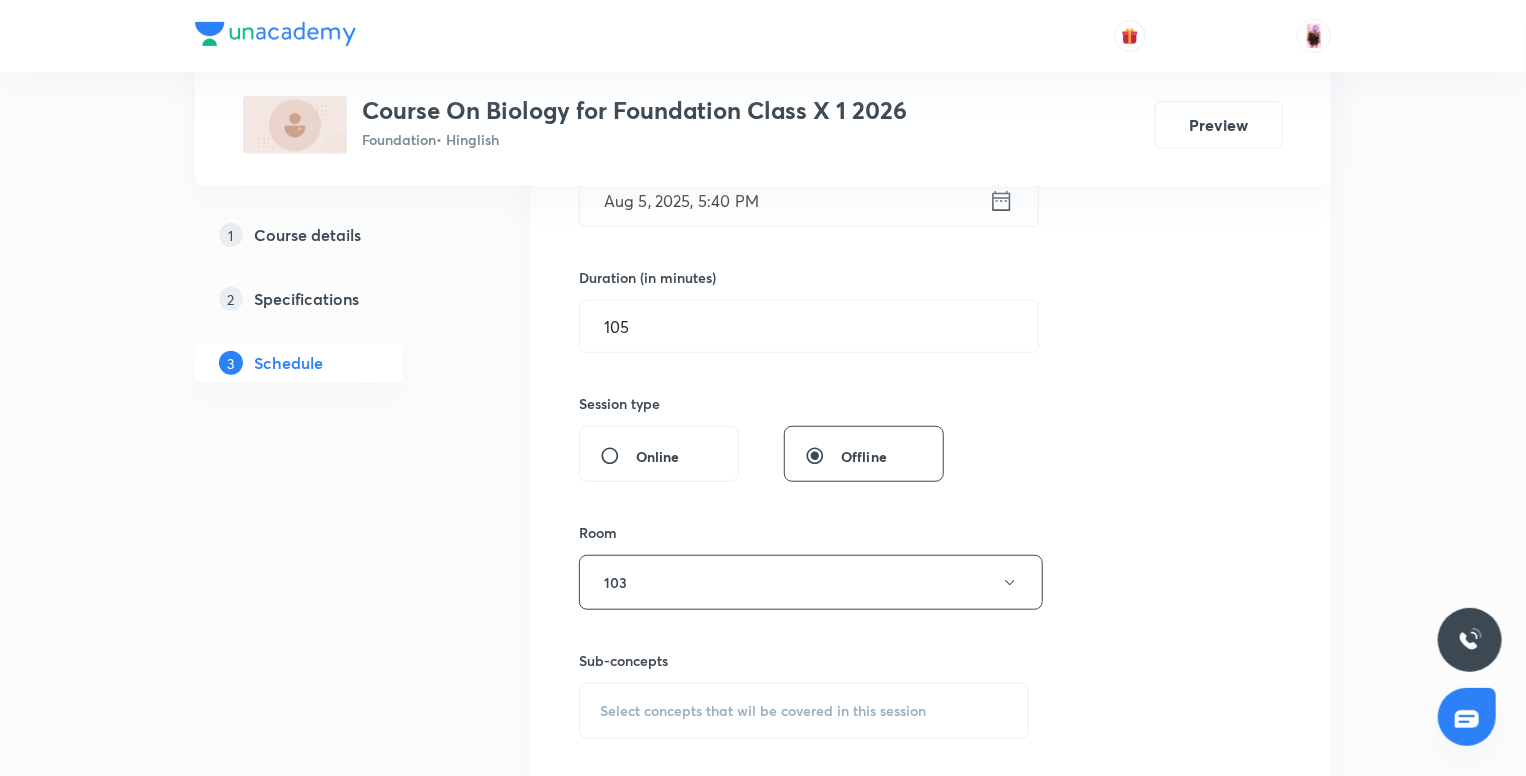 click on "Select concepts that wil be covered in this session" at bounding box center (804, 711) 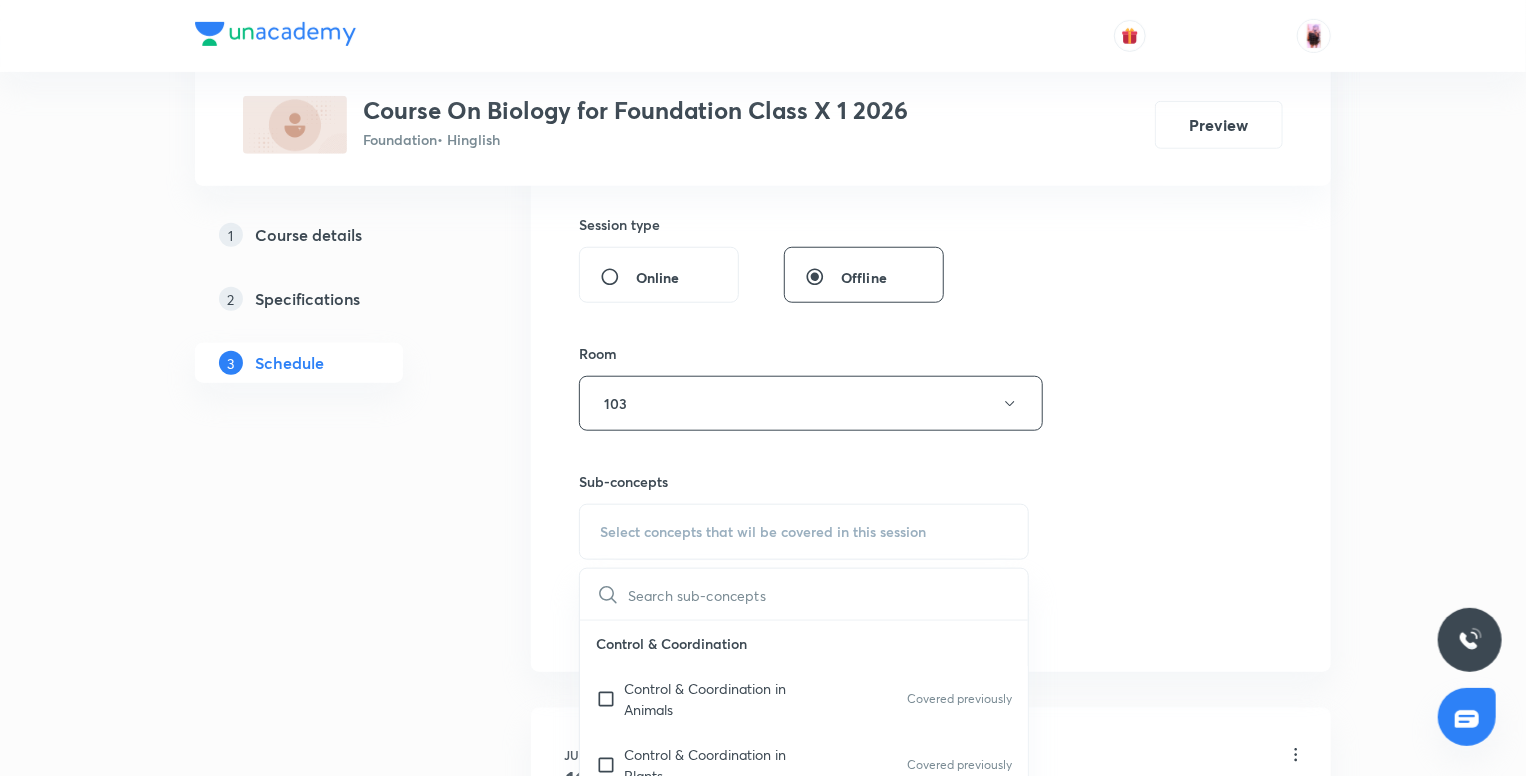 scroll, scrollTop: 732, scrollLeft: 0, axis: vertical 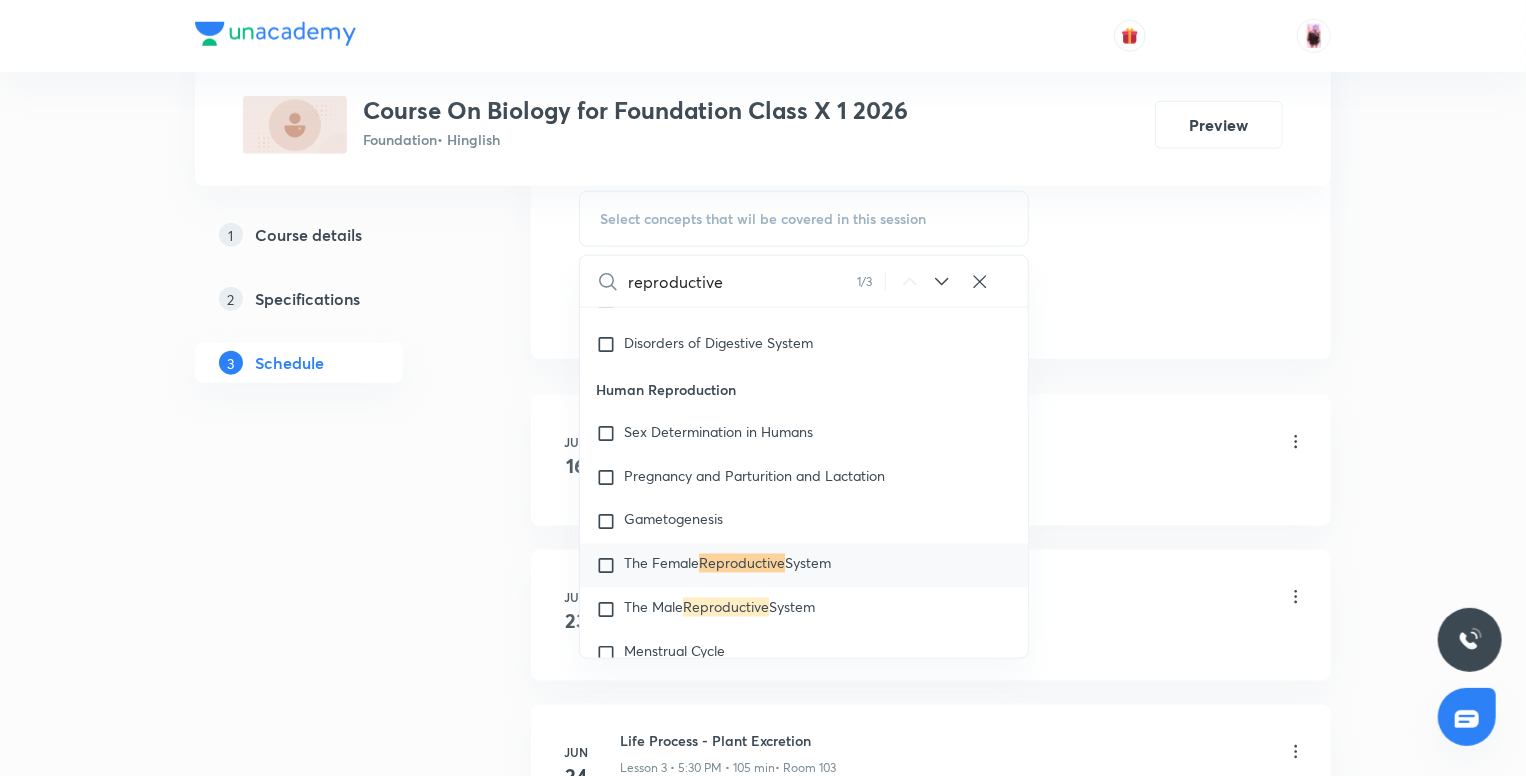 type on "reproductive" 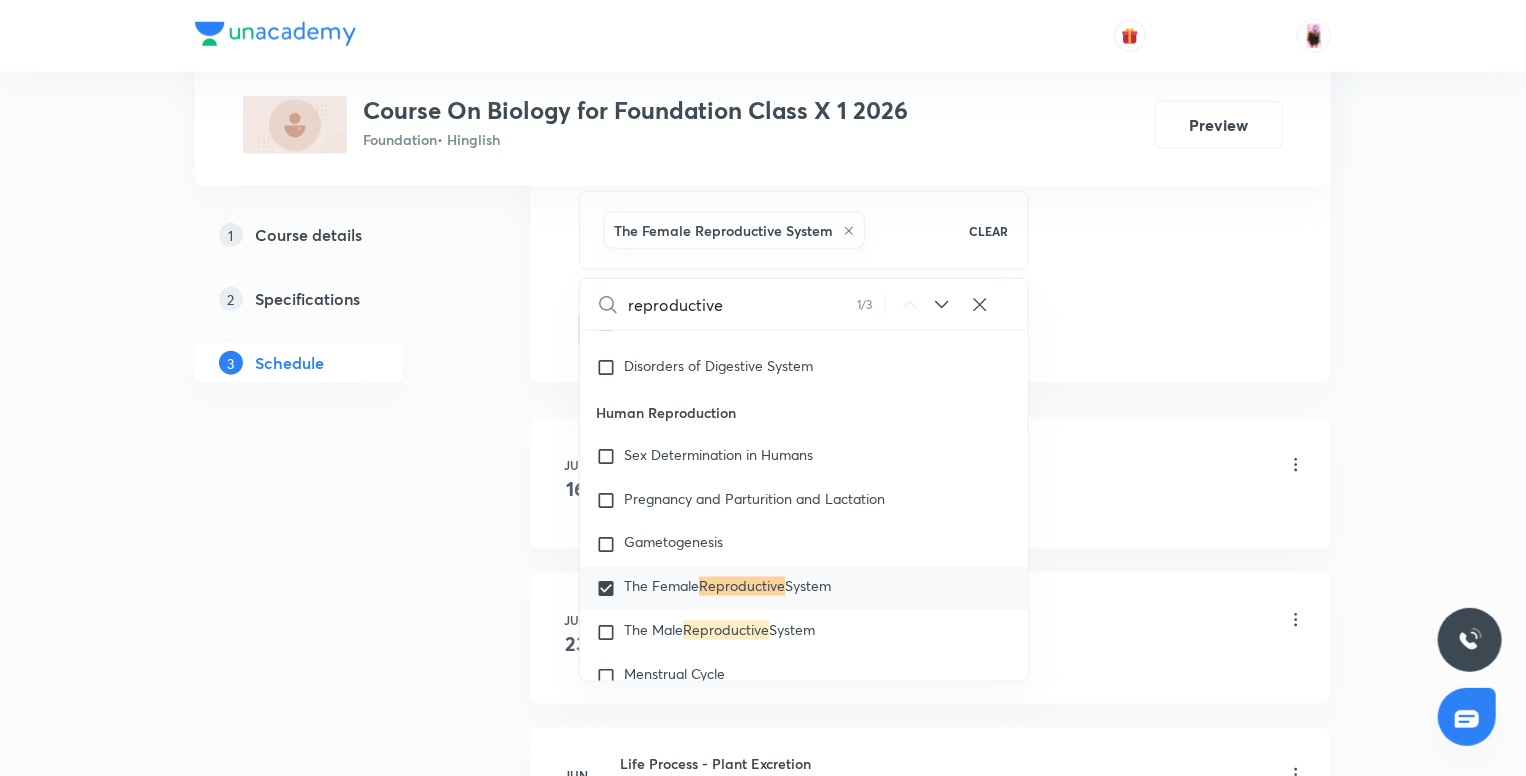 click on "Plus Courses Course On Biology for Foundation Class X 1 2026 Foundation  • Hinglish Preview 1 Course details 2 Specifications 3 Schedule Schedule 14  classes Session  15 Live class Session title 75/99 Reproduction in Organisms - Structure of Sperm, Female, Reproductive system ​ Schedule for Aug 5, 2025, 5:40 PM ​ Duration (in minutes) 105 ​   Session type Online Offline Room 103 Sub-concepts The Female Reproductive System CLEAR reproductive 1 / 3 ​ Control & Coordination Control & Coordination in Animals Covered previously Control & Coordination in Plants Covered previously Human Brain Parts of Human Brain Functions of Human Brain Chemical Coordination of Hormones Reproduction Reproduction in Plants Reproduction in Animals Reproduction in Humans Covered previously Sex Determination in Humans Heredity & Evolution Variations Hereditary Evolution Our Environment Waste Ecosystem Management of Natural Resources Natural Resource Plans Environment Friendly Decision Forest & Wild Life Water Use Introduction" at bounding box center (763, 893) 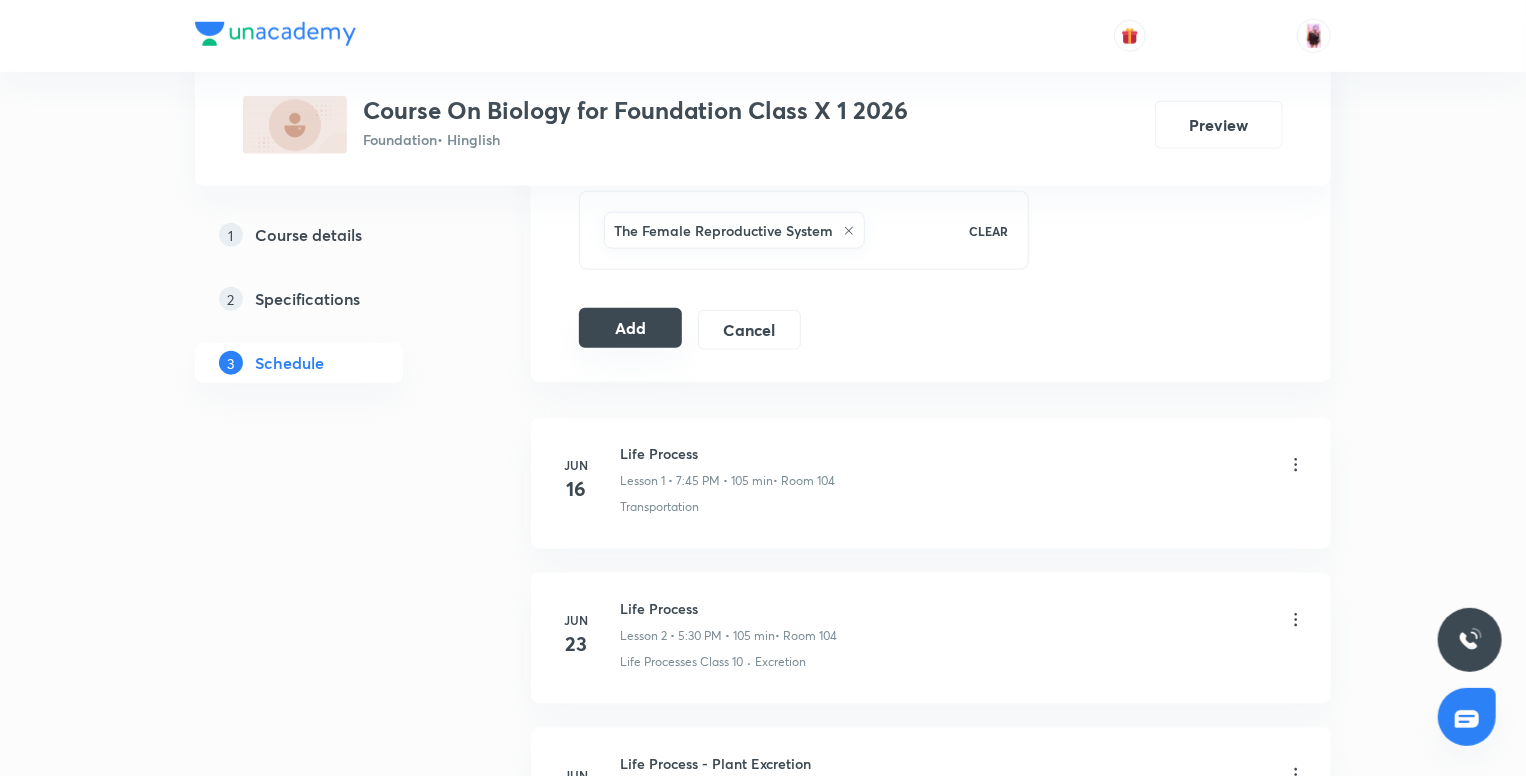 click on "Add" at bounding box center [630, 328] 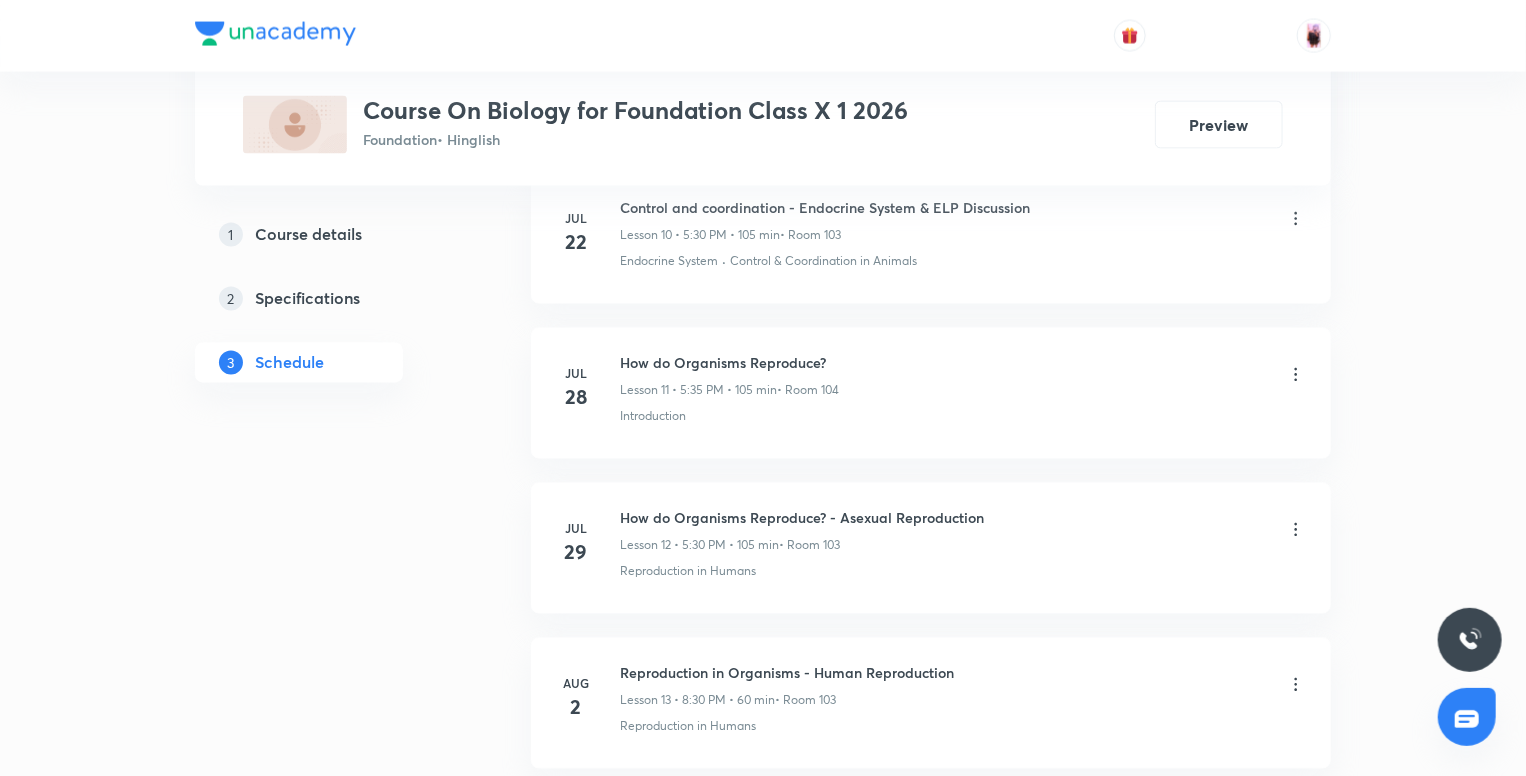 scroll, scrollTop: 2228, scrollLeft: 0, axis: vertical 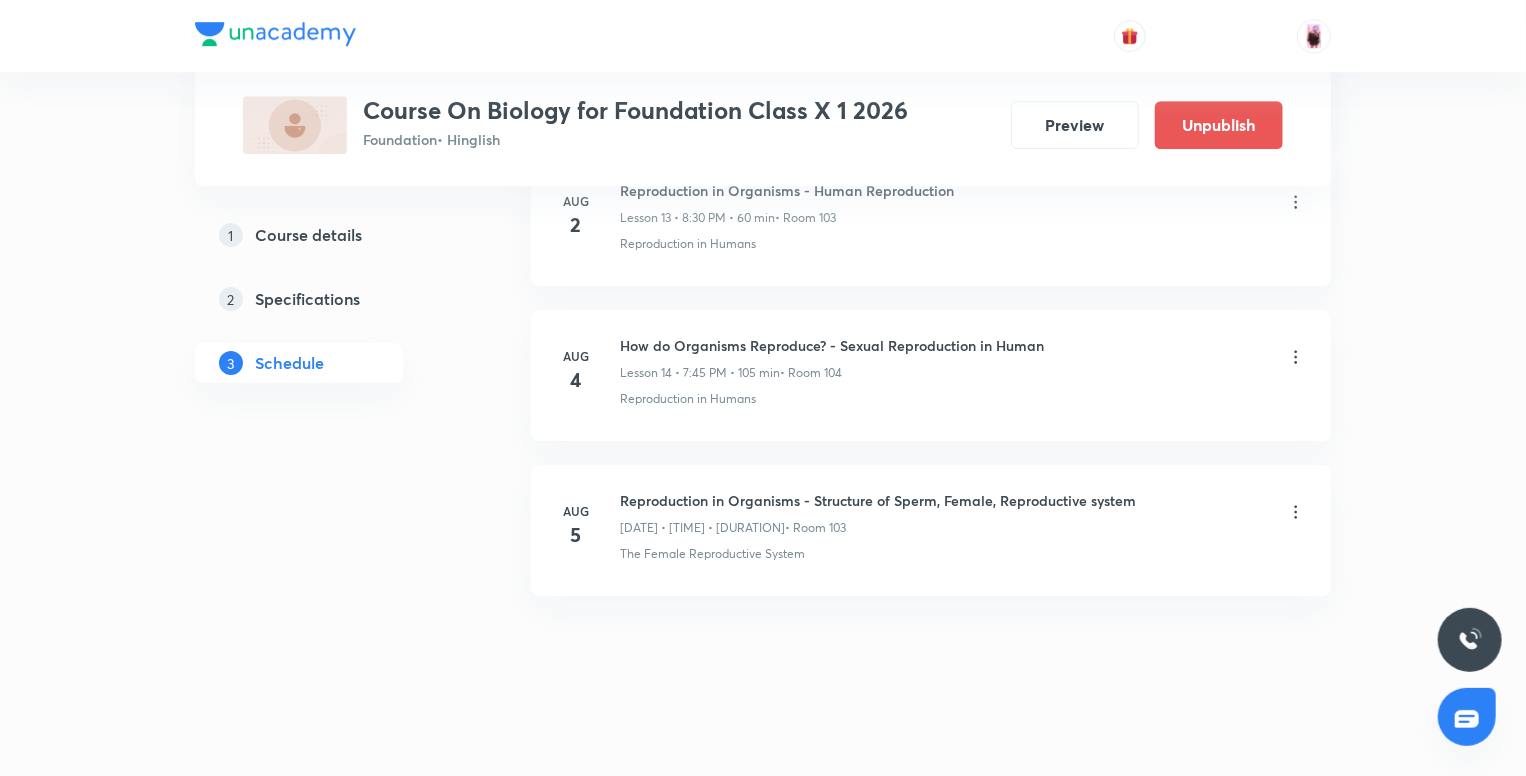 click on "Reproduction in Organisms - Structure of Sperm, Female, Reproductive system" at bounding box center [878, 500] 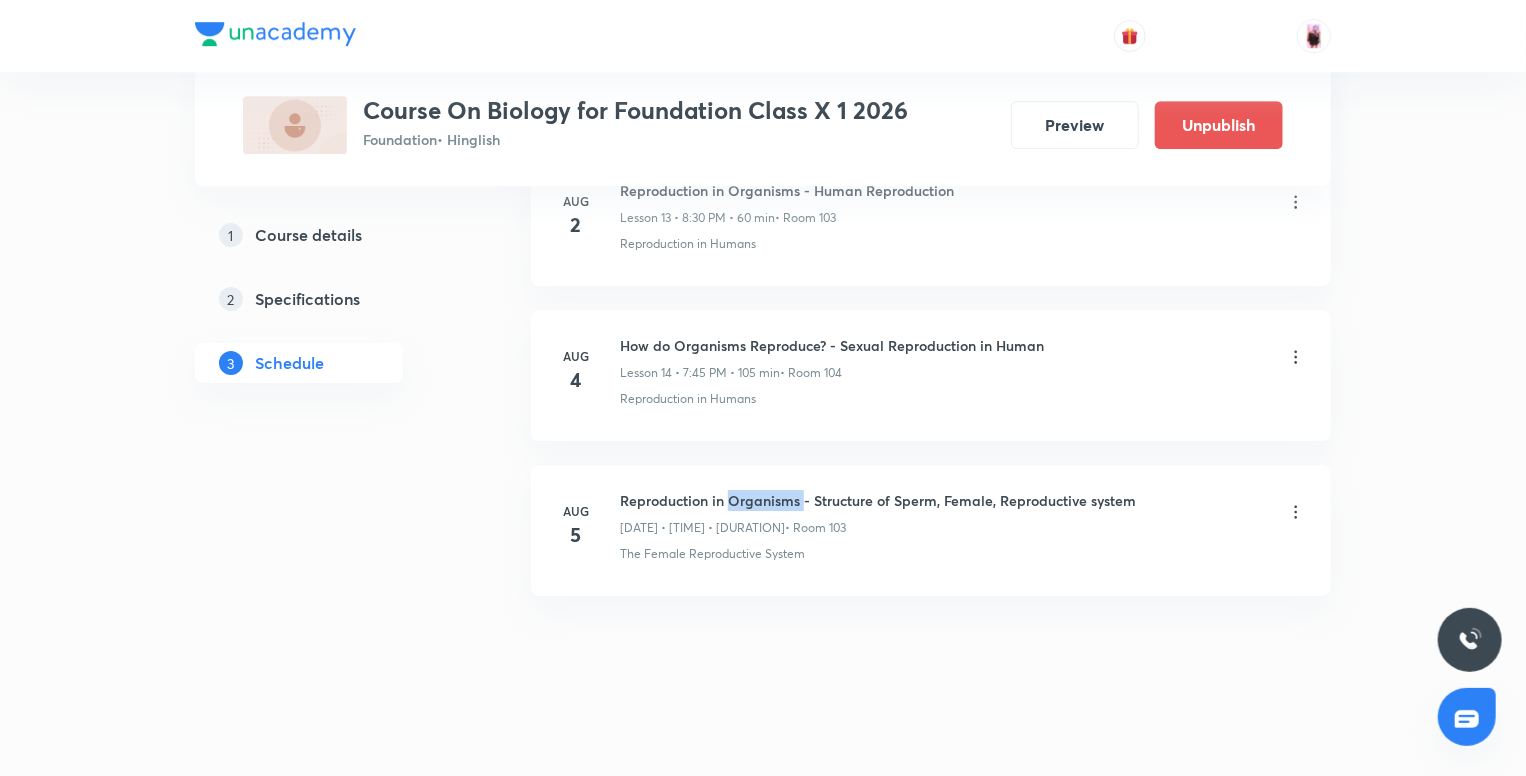 click on "Reproduction in Organisms - Structure of Sperm, Female, Reproductive system" at bounding box center [878, 500] 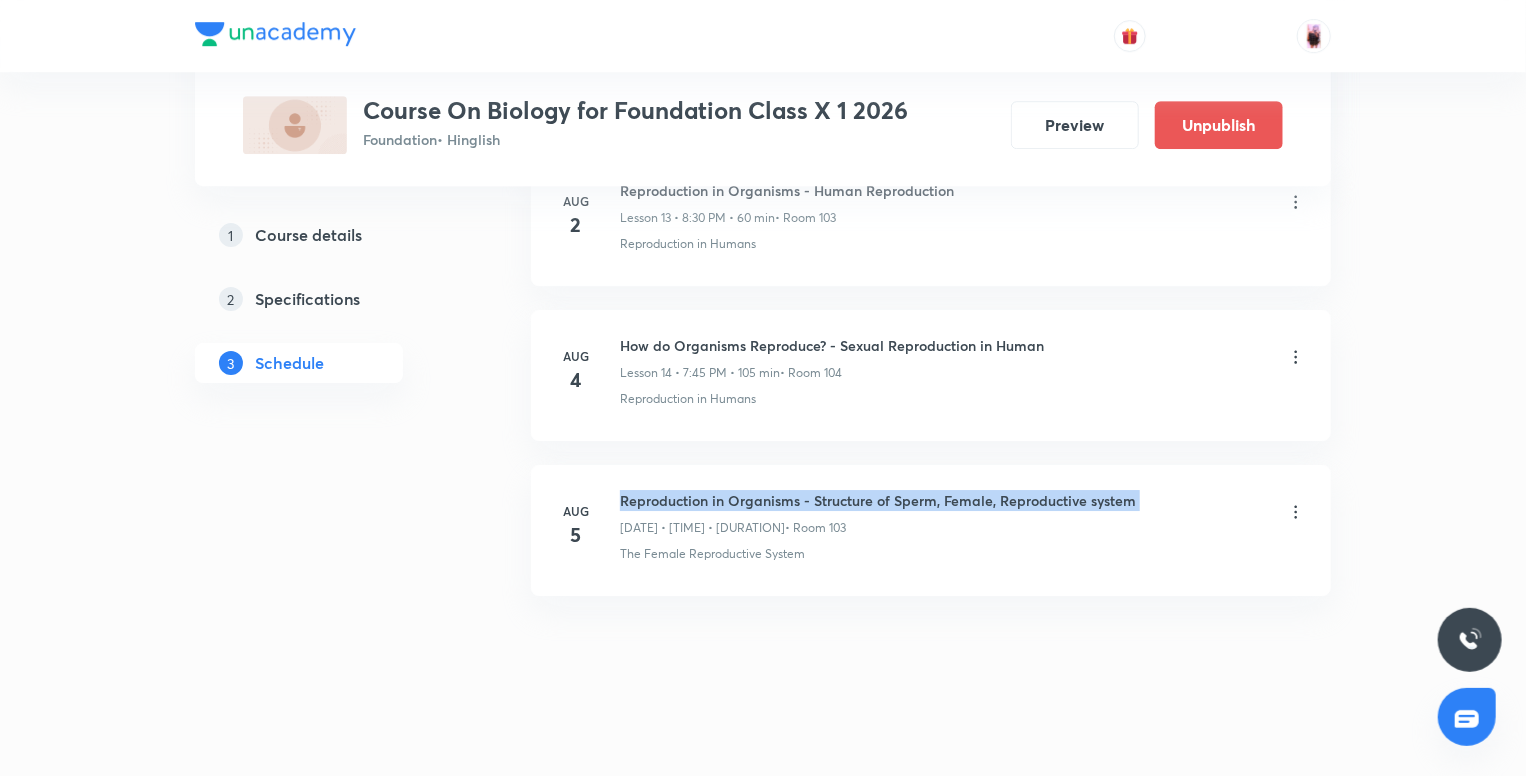 click on "Reproduction in Organisms - Structure of Sperm, Female, Reproductive system" at bounding box center (878, 500) 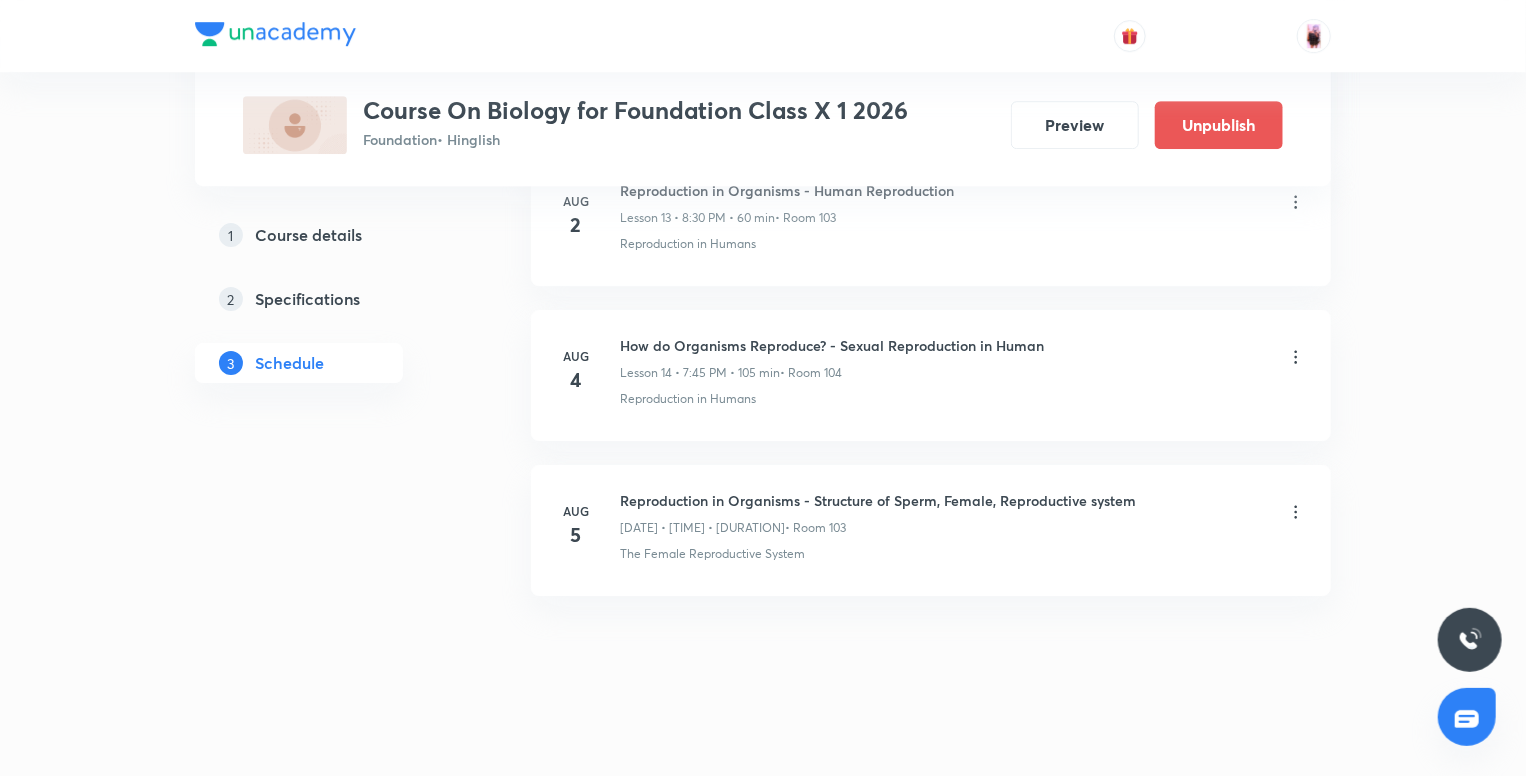 click on "Reproduction in Organisms - Structure of Sperm, Female, Reproductive system Lesson 15 • 5:40 PM • 105 min  • Room 103 The Female Reproductive System" at bounding box center [963, 526] 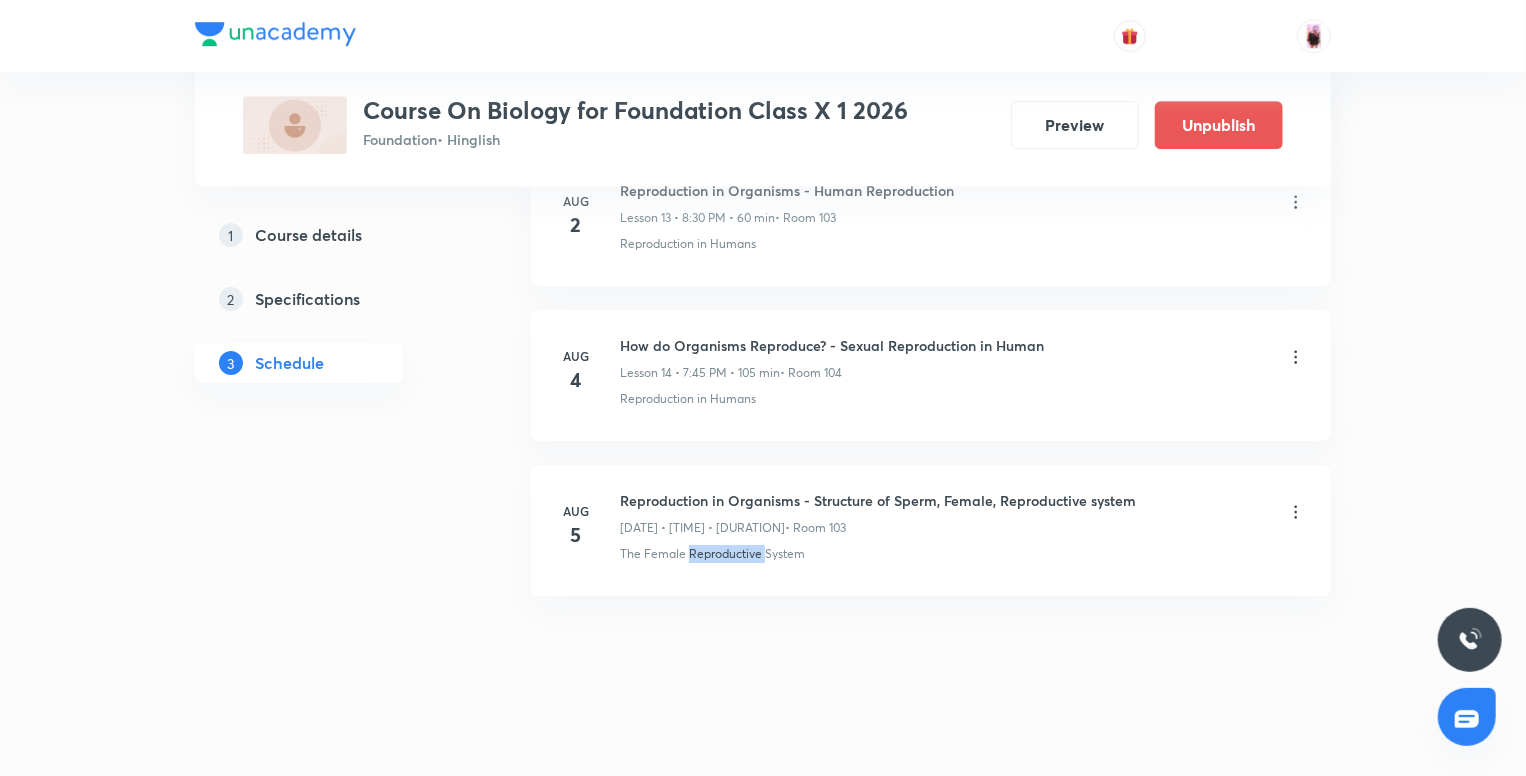 click on "Reproduction in Organisms - Structure of Sperm, Female, Reproductive system Lesson 15 • 5:40 PM • 105 min  • Room 103 The Female Reproductive System" at bounding box center (963, 526) 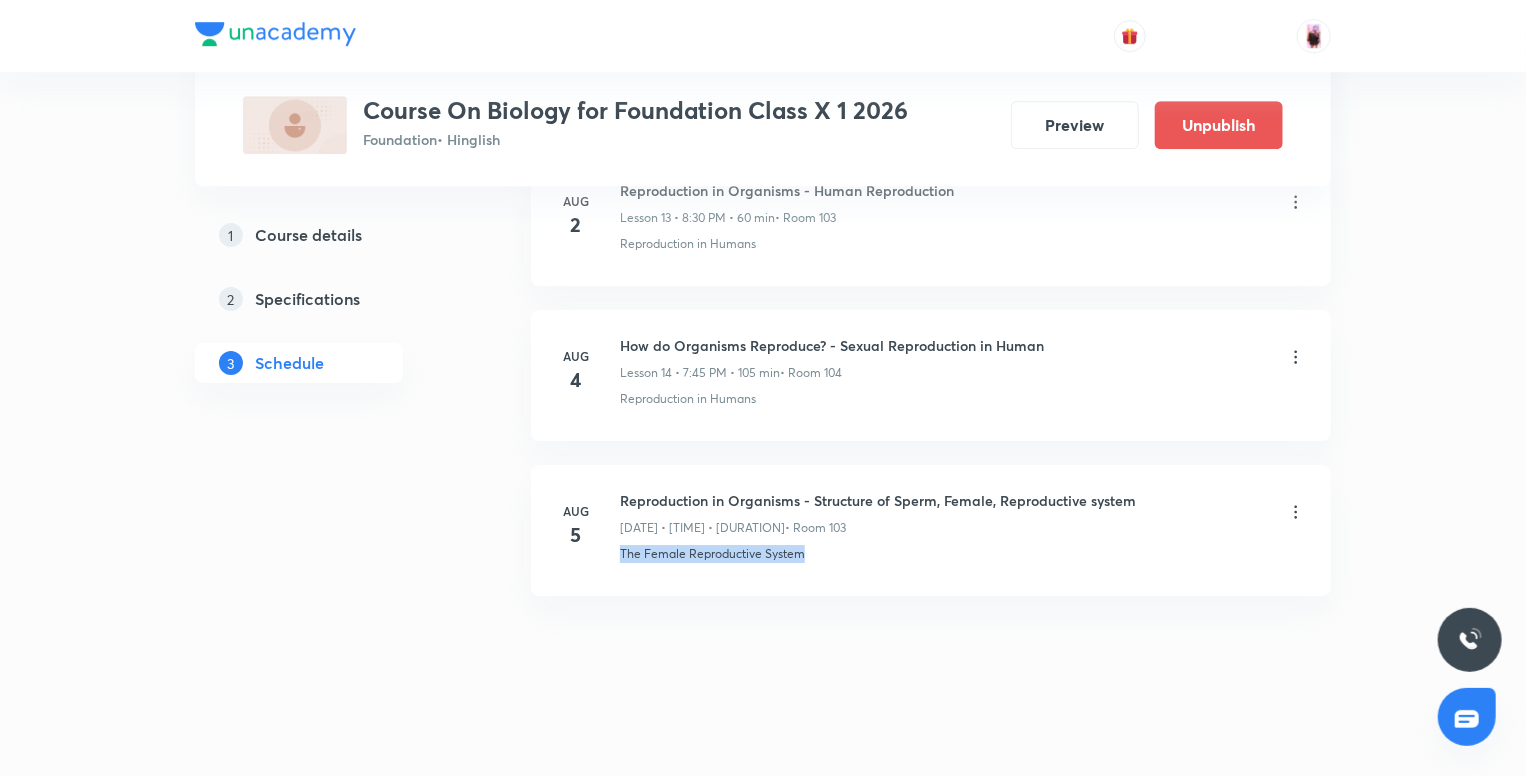click on "Reproduction in Organisms - Structure of Sperm, Female, Reproductive system Lesson 15 • 5:40 PM • 105 min  • Room 103 The Female Reproductive System" at bounding box center (963, 526) 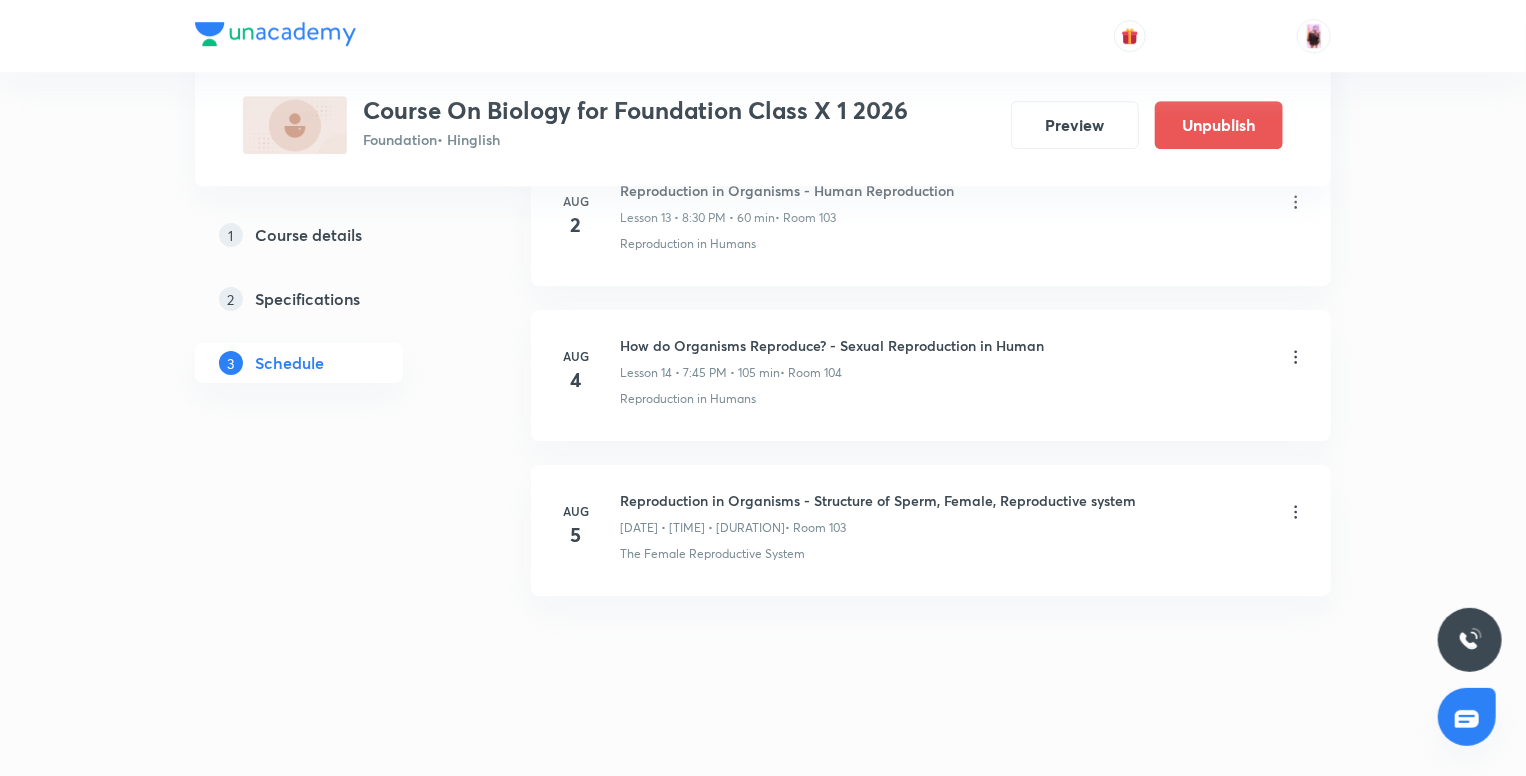 click on "Lesson 15 • [TIME] • 105 min" at bounding box center (702, 528) 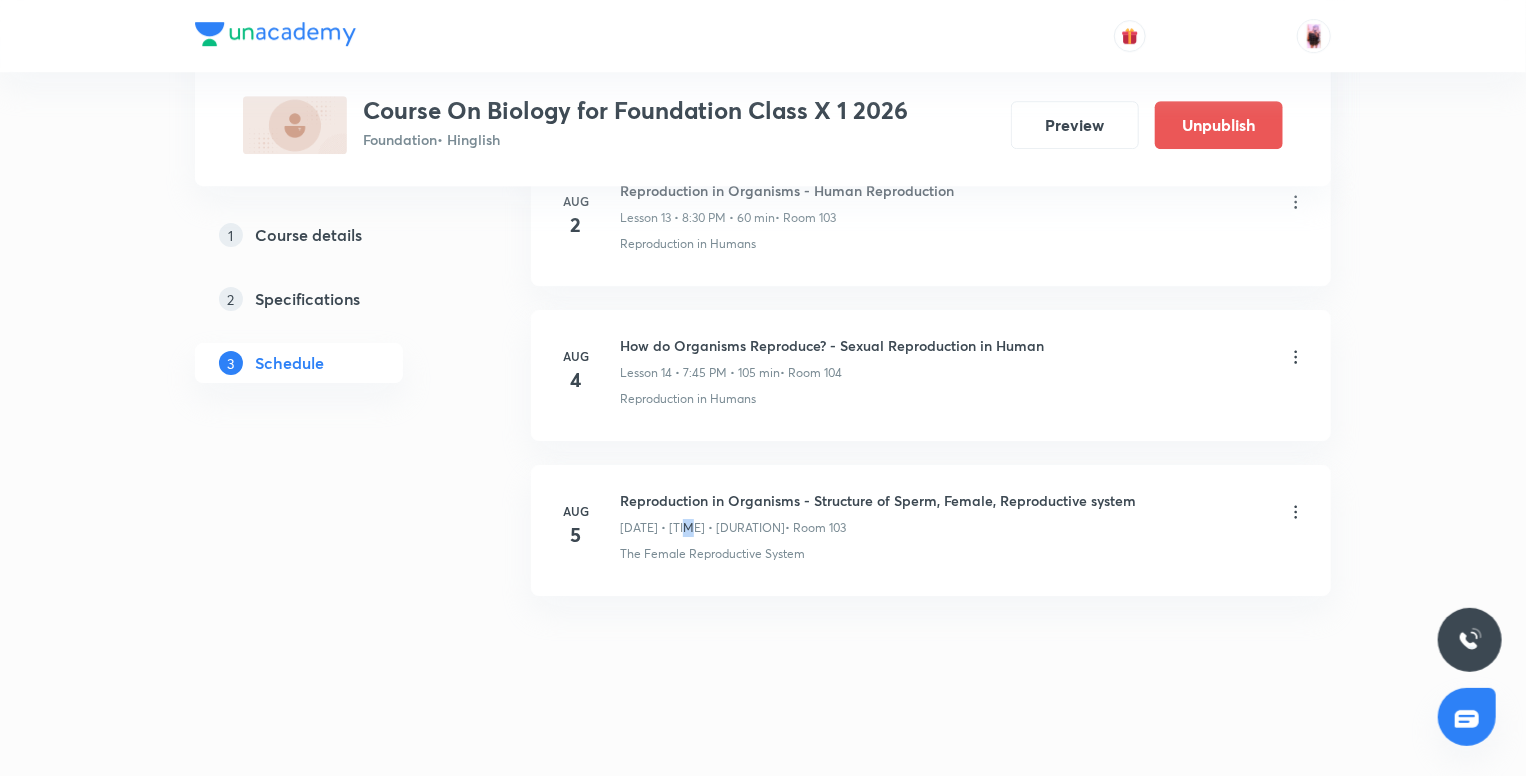 click on "Lesson 15 • 5:40 PM • 105 min" at bounding box center [702, 528] 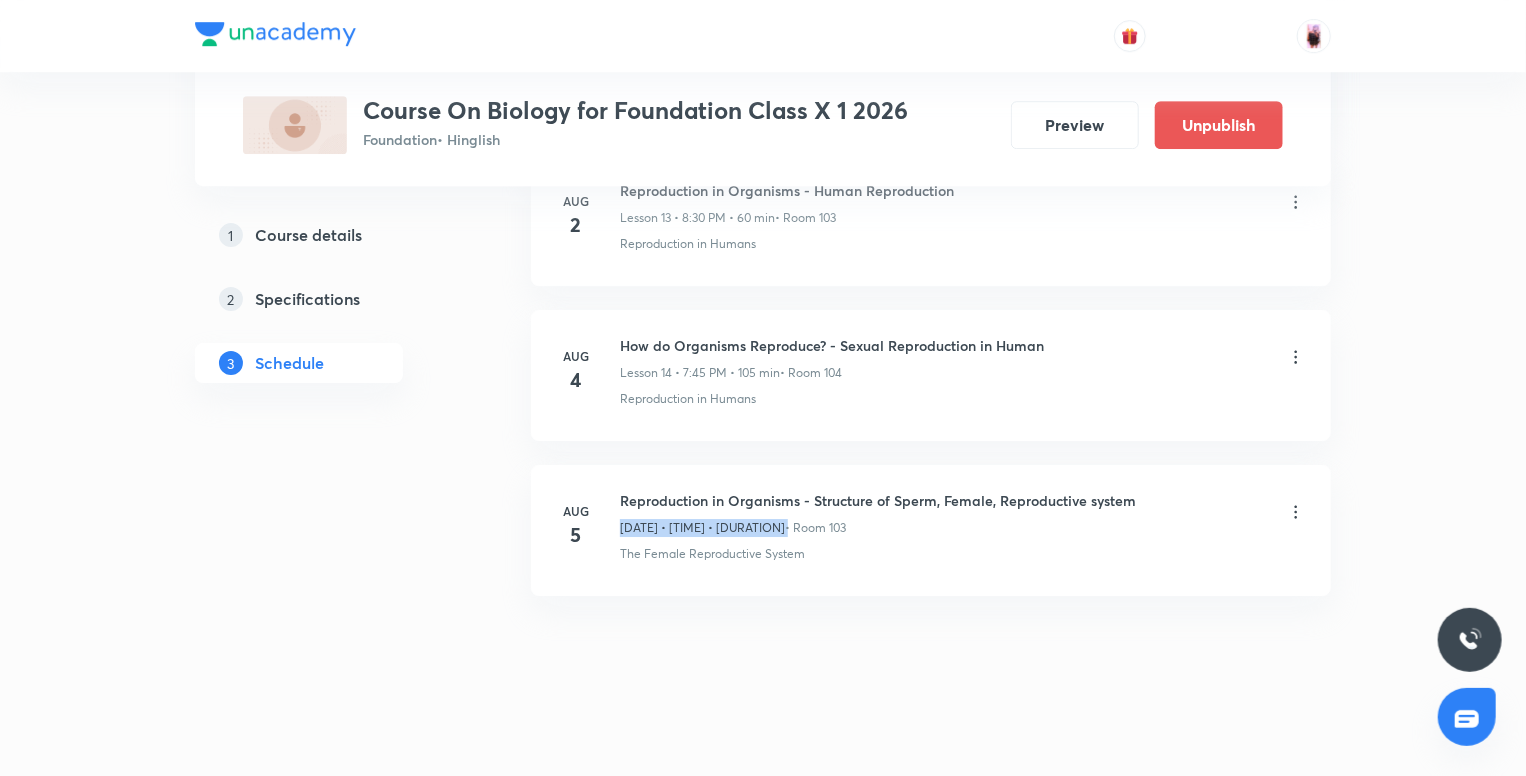 click on "Lesson 15 • 5:40 PM • 105 min" at bounding box center (702, 528) 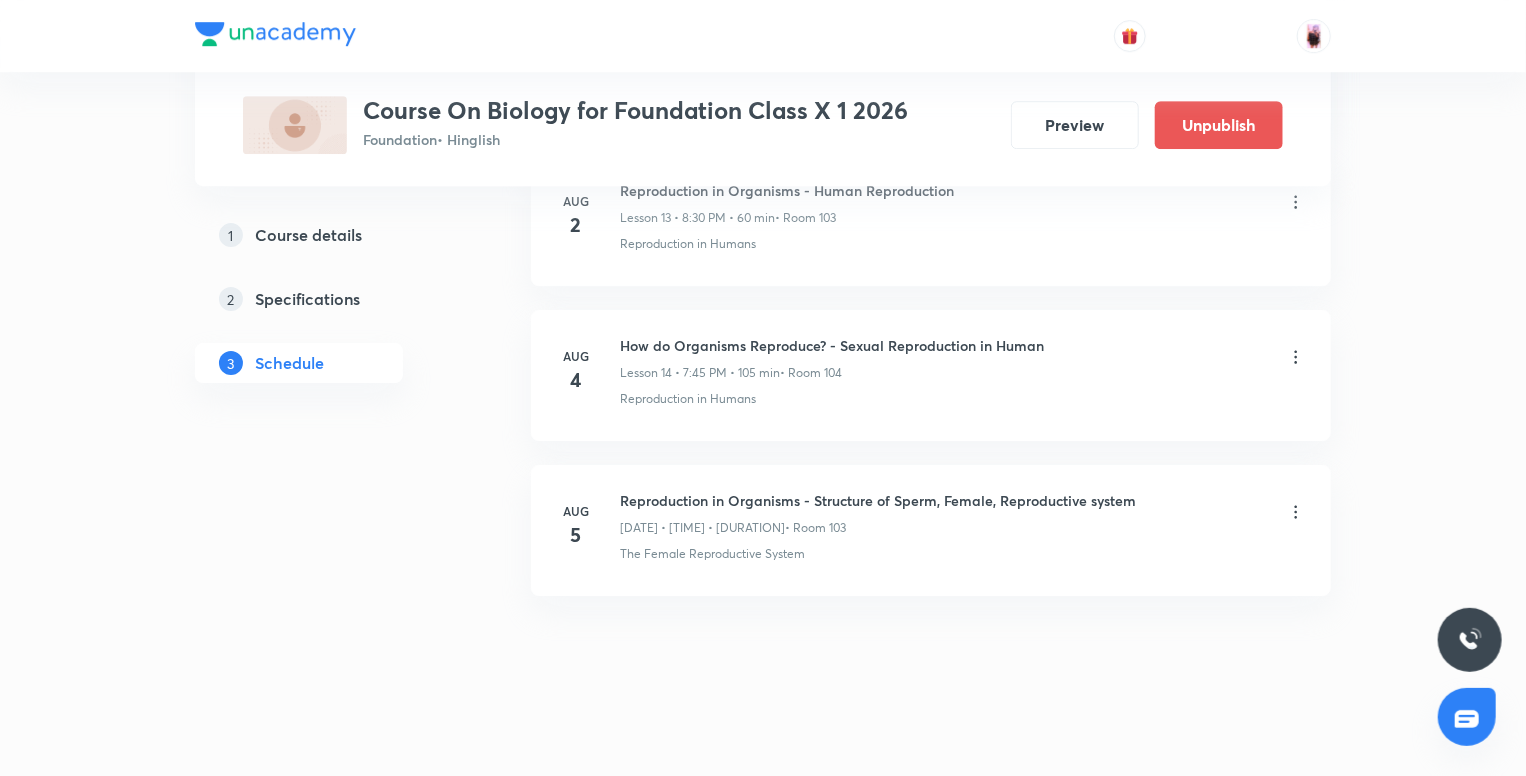 click on "Reproduction in Organisms - Structure of Sperm, Female, Reproductive system" at bounding box center (878, 500) 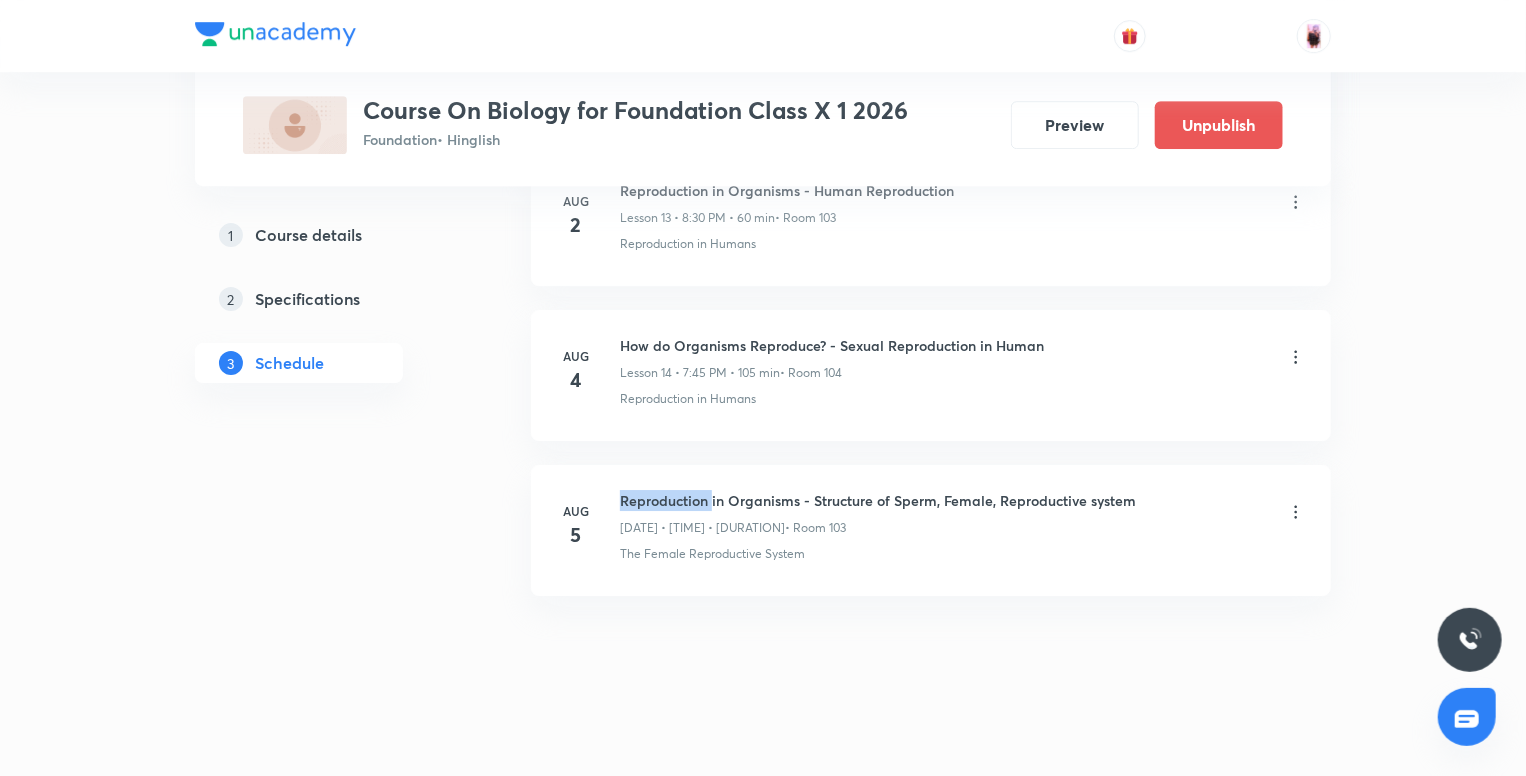click on "Reproduction in Organisms - Structure of Sperm, Female, Reproductive system" at bounding box center (878, 500) 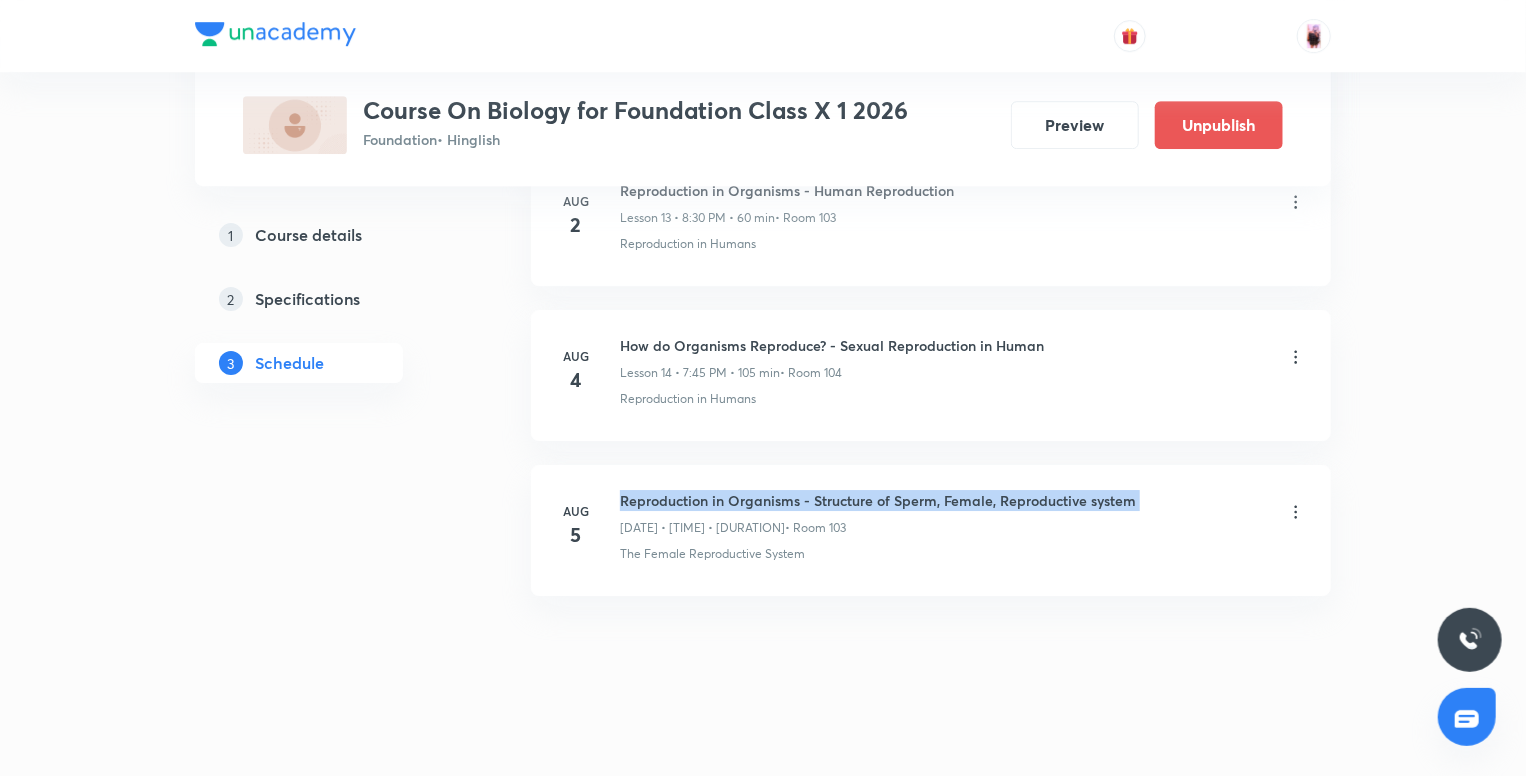 click on "Reproduction in Organisms - Structure of Sperm, Female, Reproductive system" at bounding box center [878, 500] 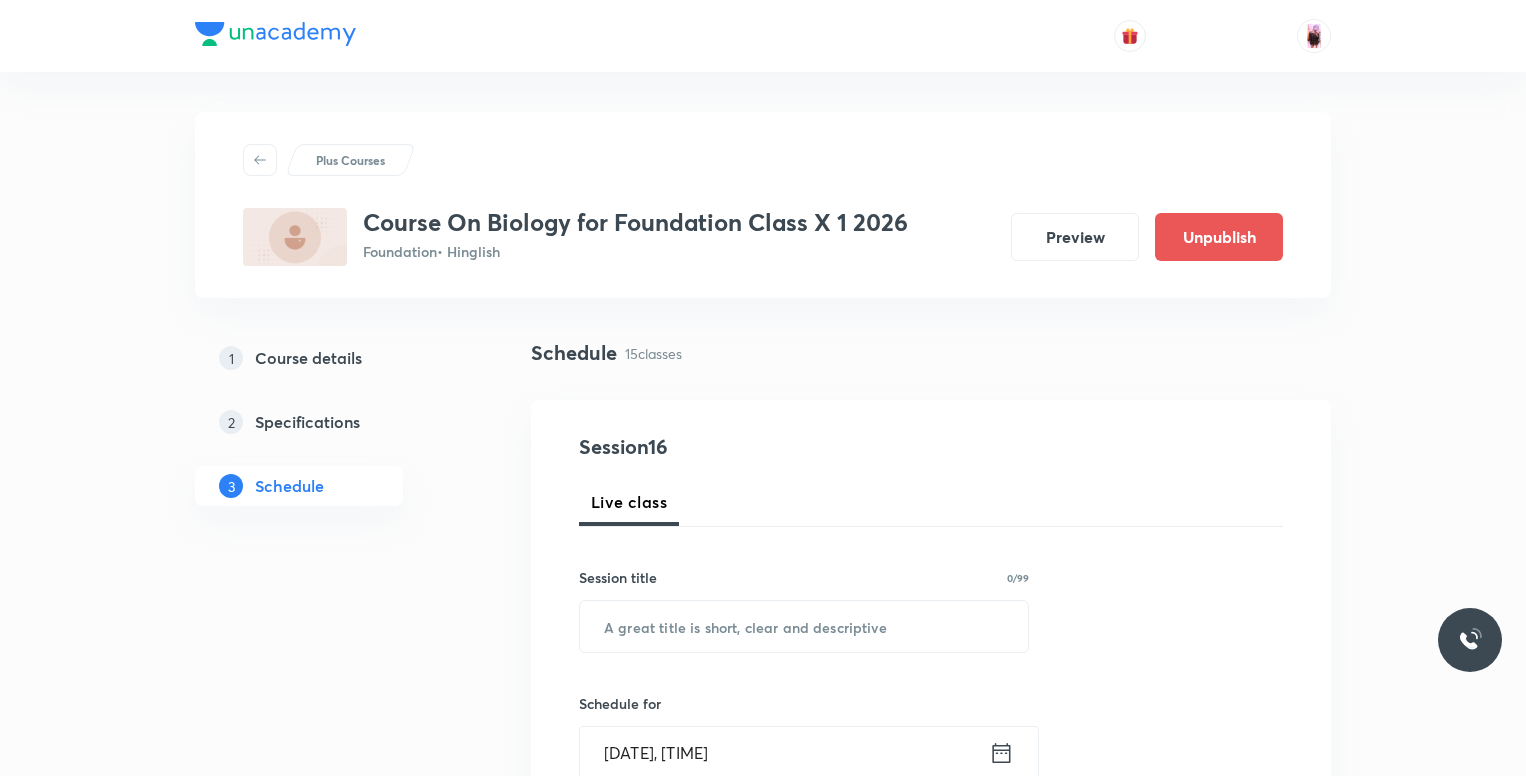 scroll, scrollTop: 3146, scrollLeft: 0, axis: vertical 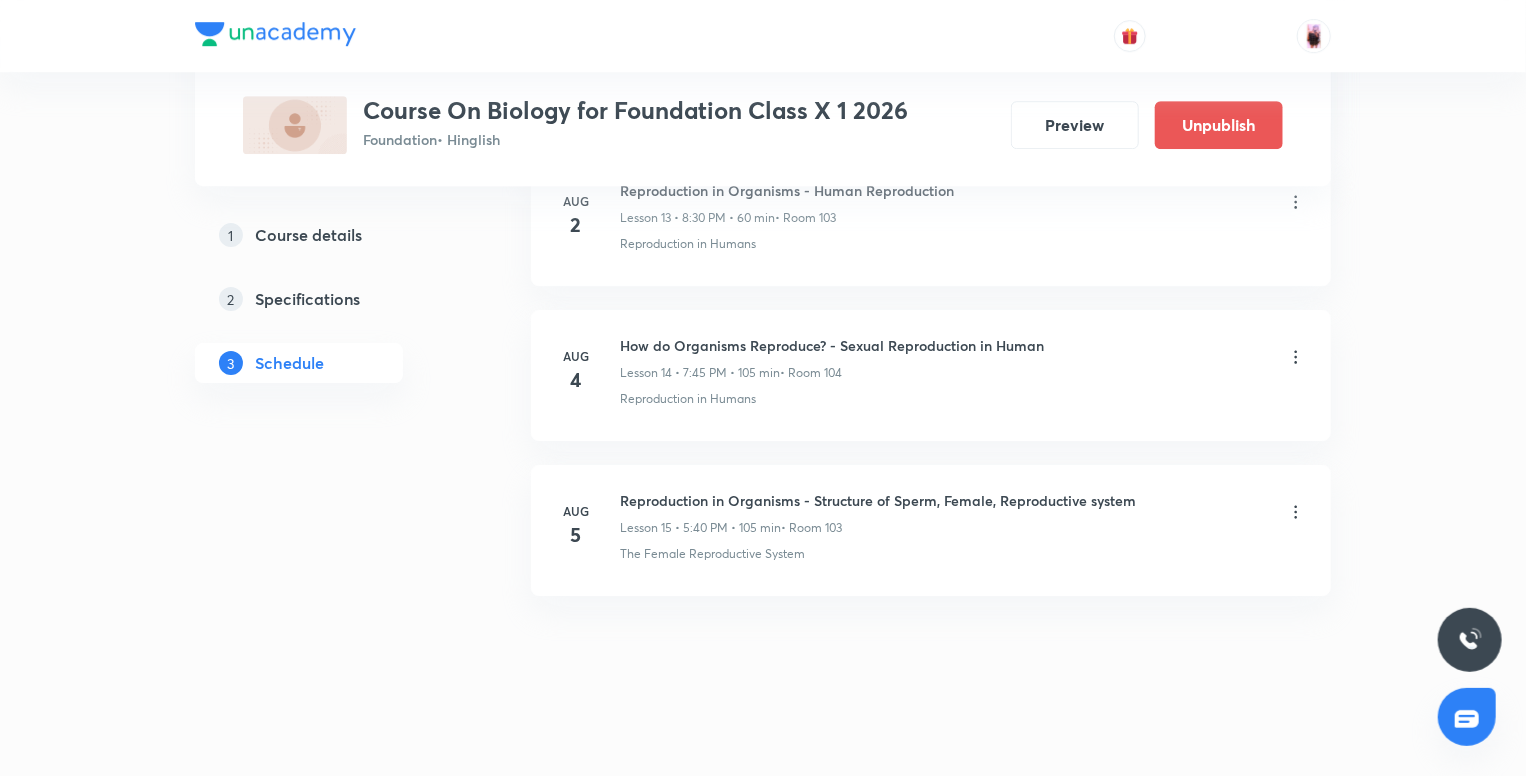 click on "The Female Reproductive System" at bounding box center [712, 554] 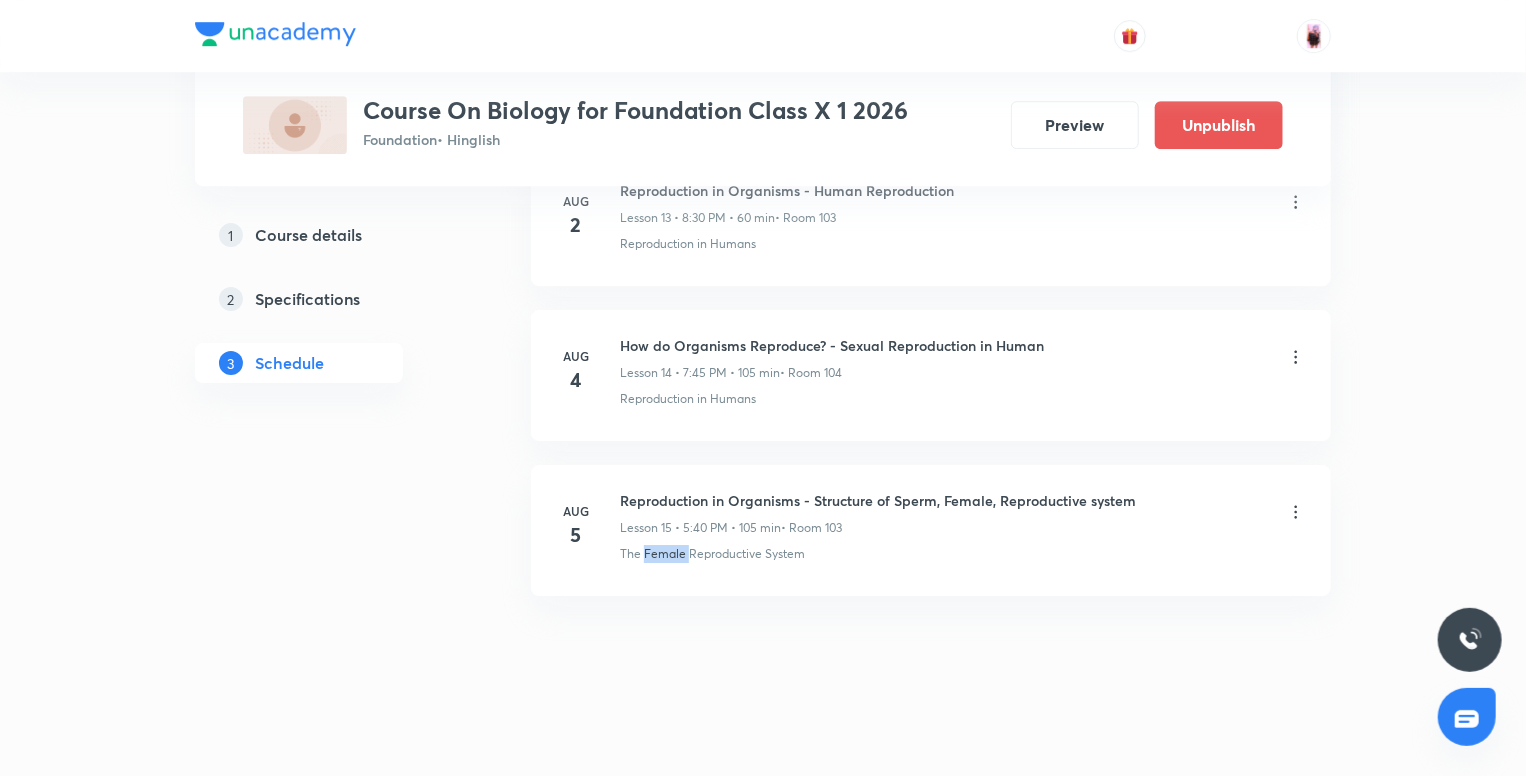 click on "The Female Reproductive System" at bounding box center (712, 554) 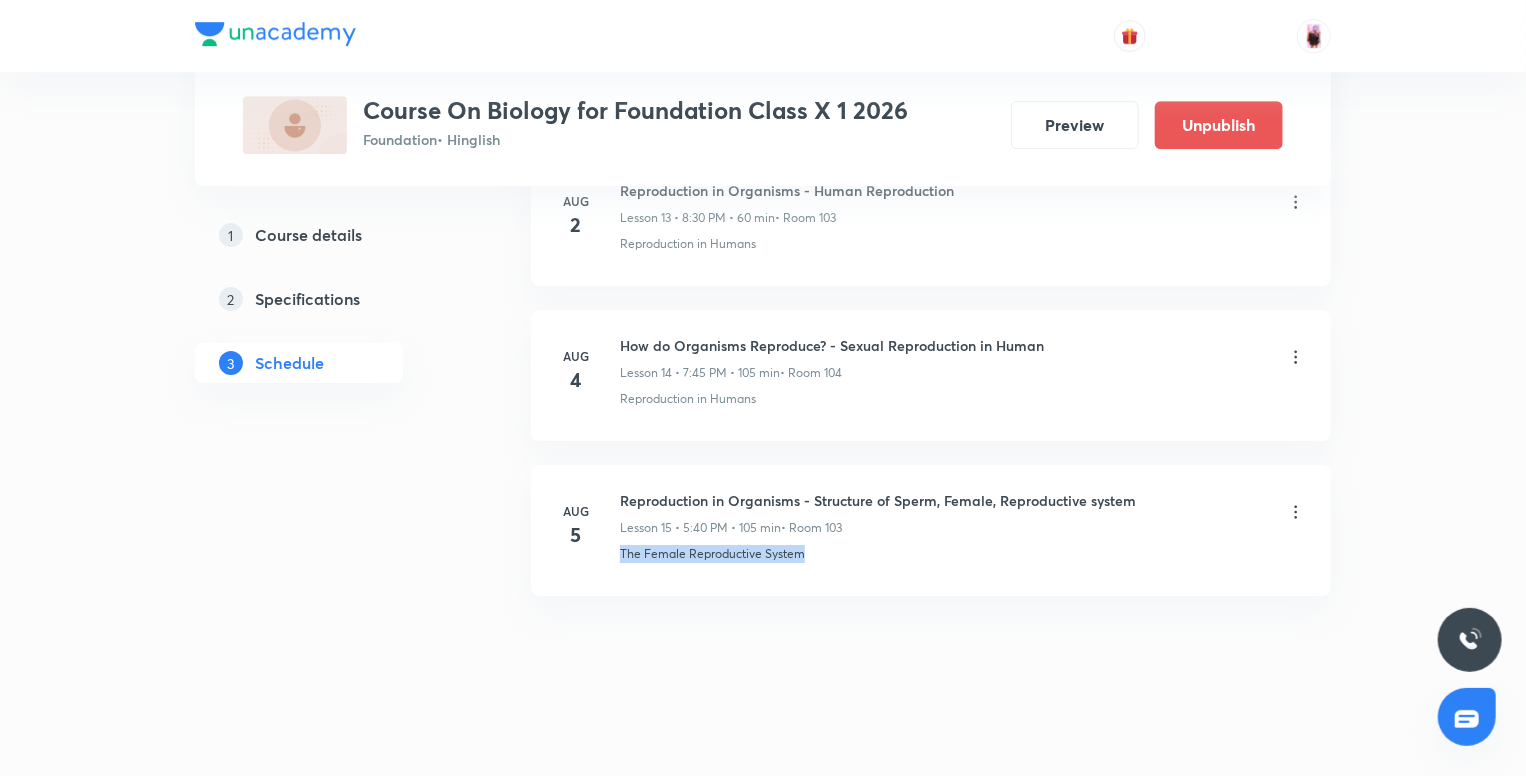 click on "The Female Reproductive System" at bounding box center (712, 554) 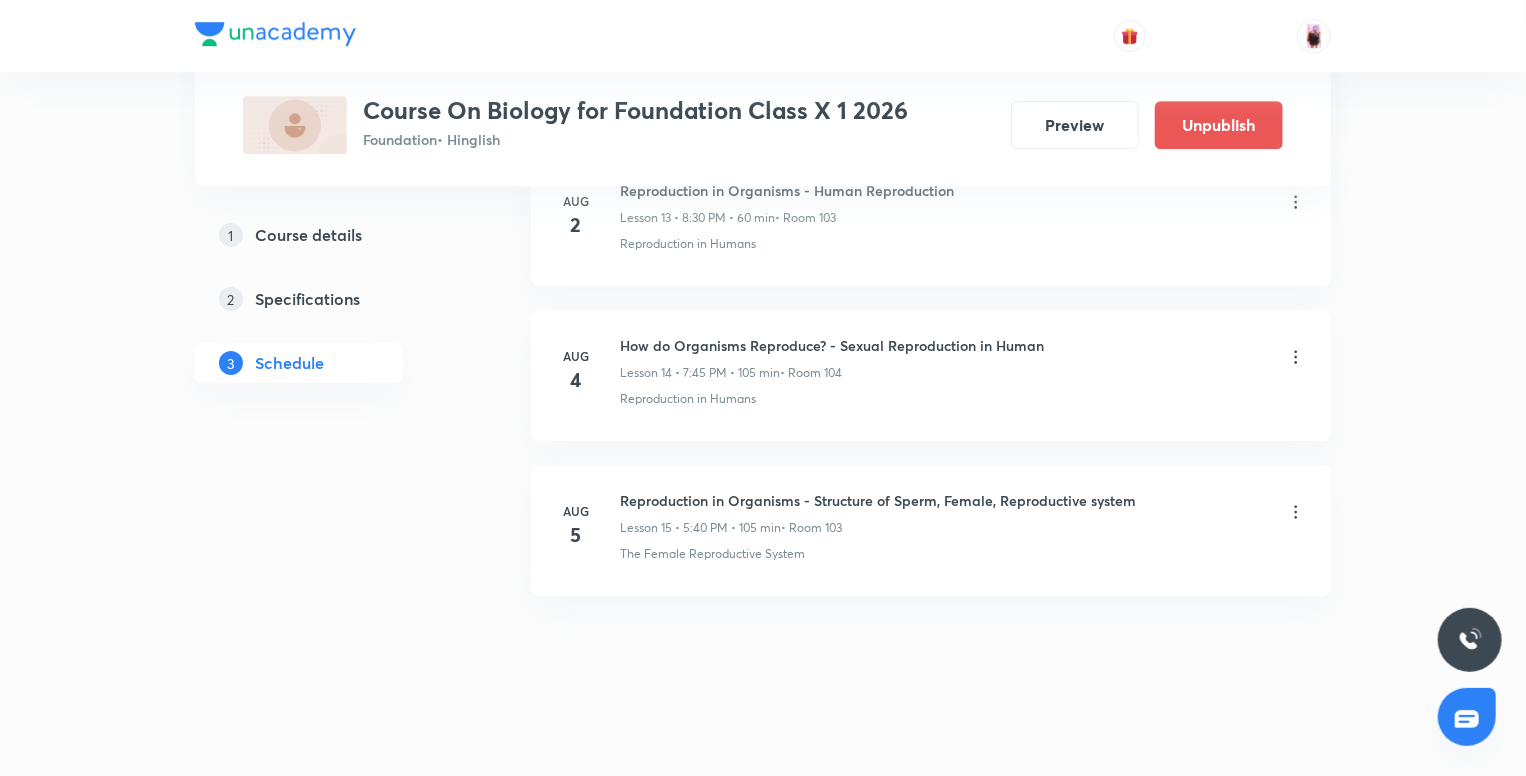click on "Lesson 15 • 5:40 PM • 105 min" at bounding box center (700, 528) 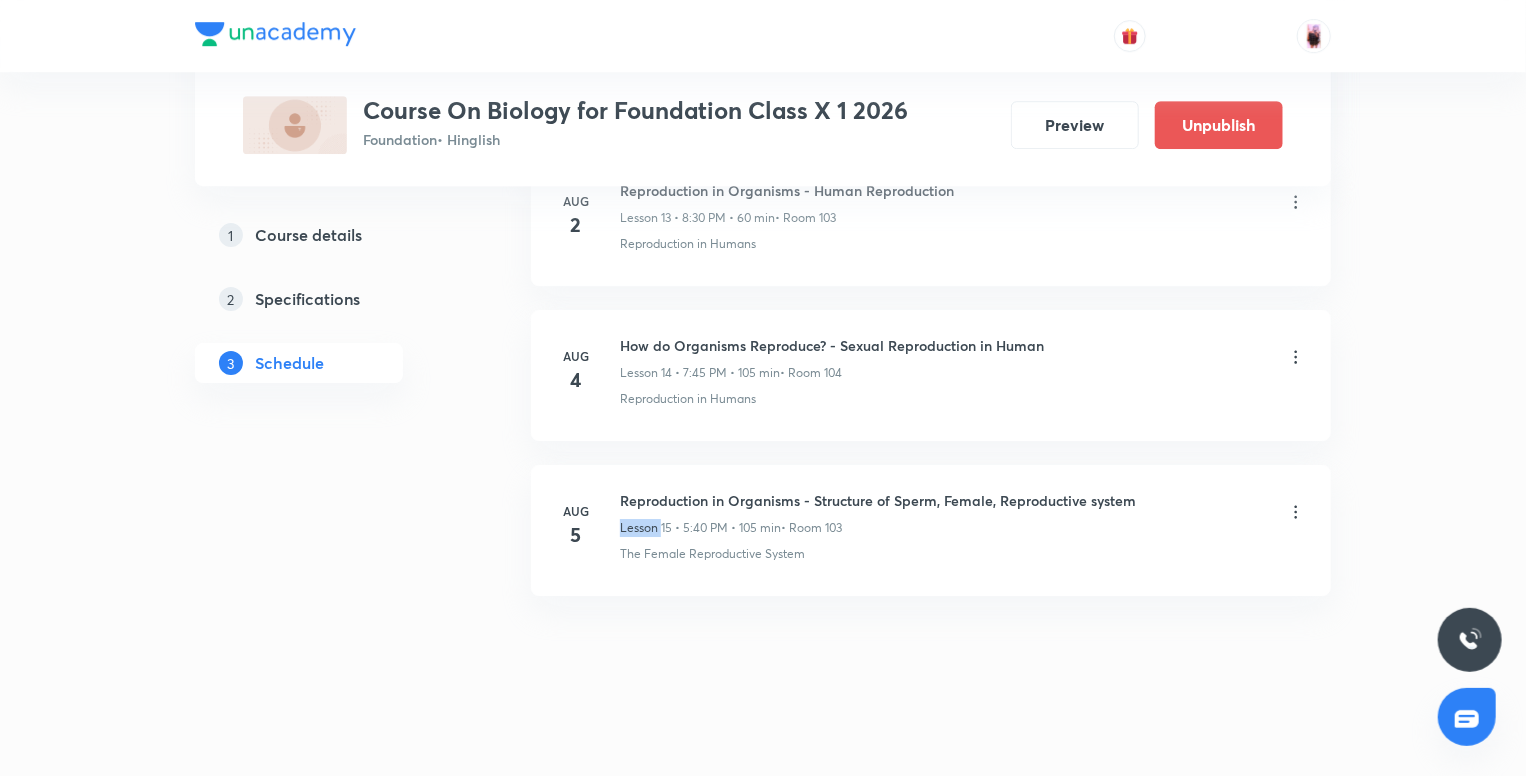 click on "Lesson 15 • 5:40 PM • 105 min" at bounding box center [700, 528] 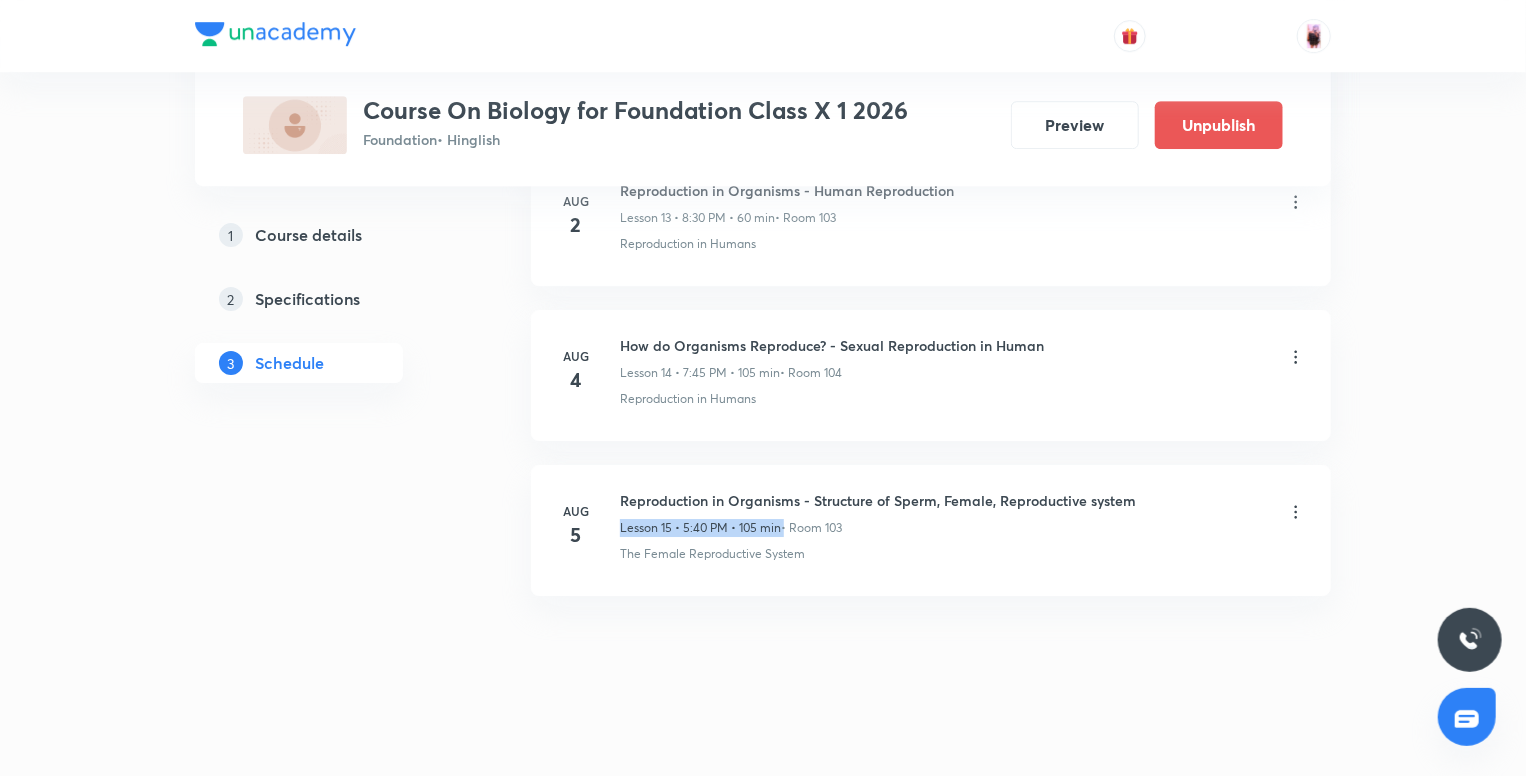 click on "Lesson 15 • 5:40 PM • 105 min" at bounding box center [700, 528] 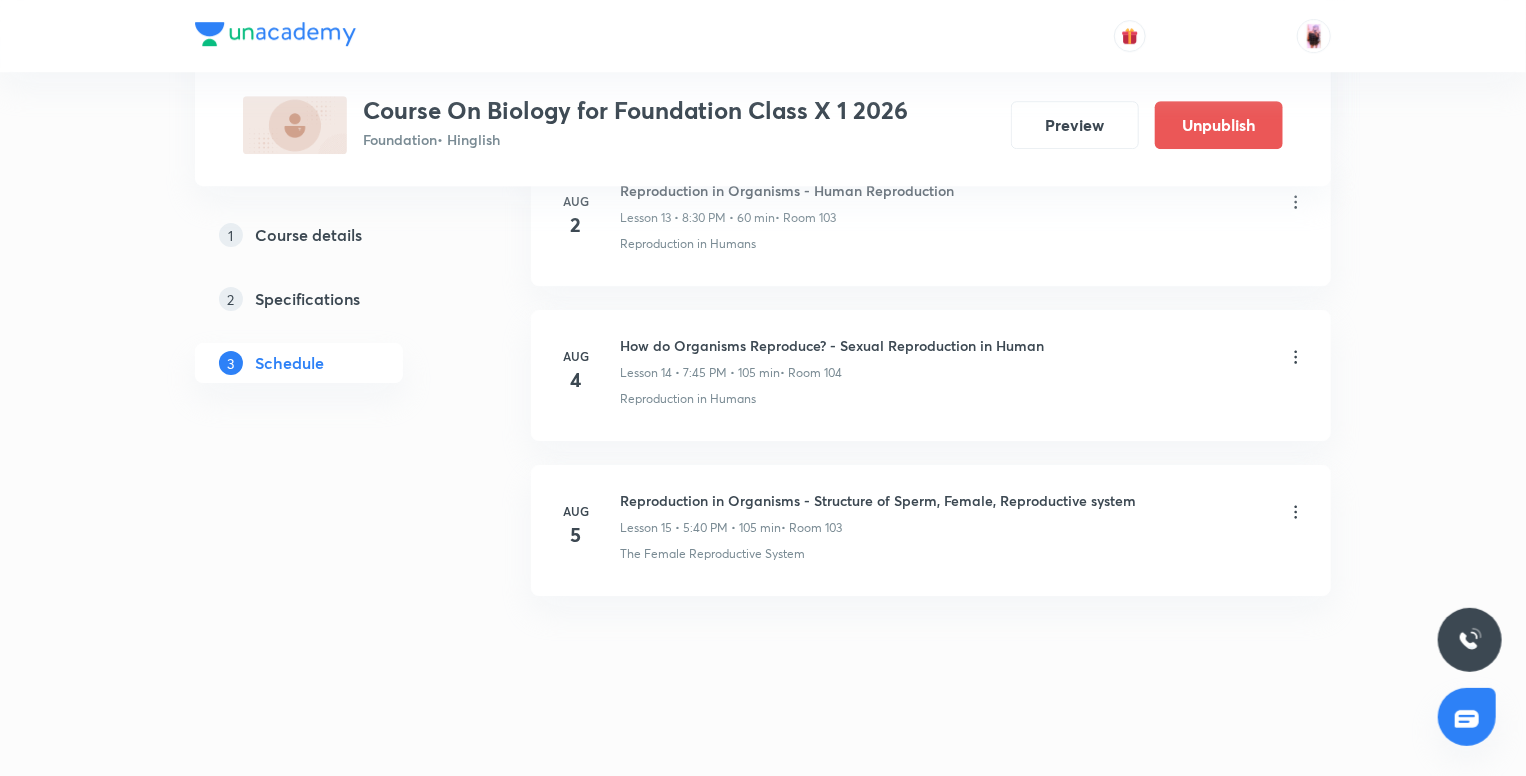 click on "Reproduction in Organisms - Structure of Sperm, Female, Reproductive system" at bounding box center [878, 500] 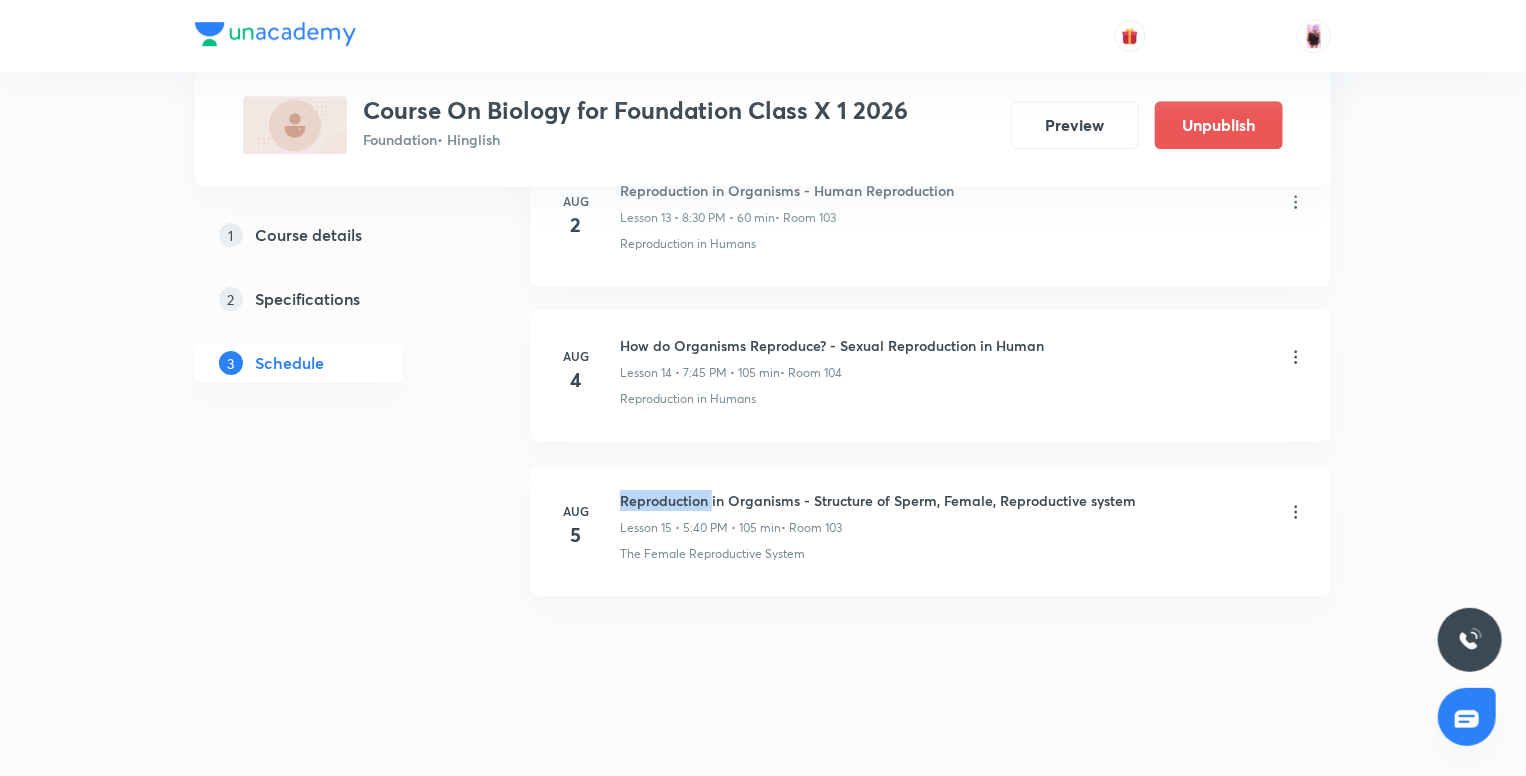 click on "Reproduction in Organisms - Structure of Sperm, Female, Reproductive system" at bounding box center [878, 500] 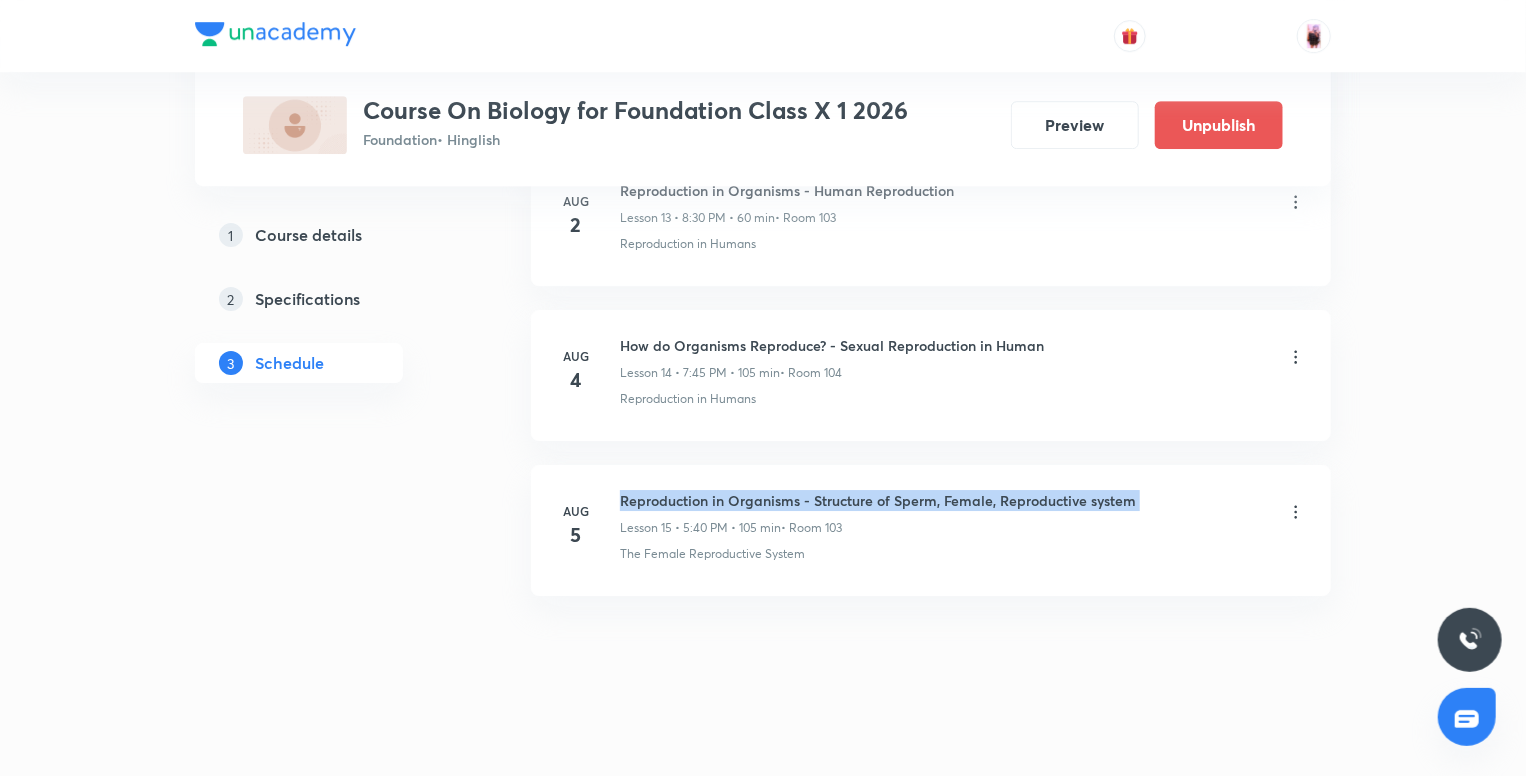 click on "Reproduction in Organisms - Structure of Sperm, Female, Reproductive system" at bounding box center (878, 500) 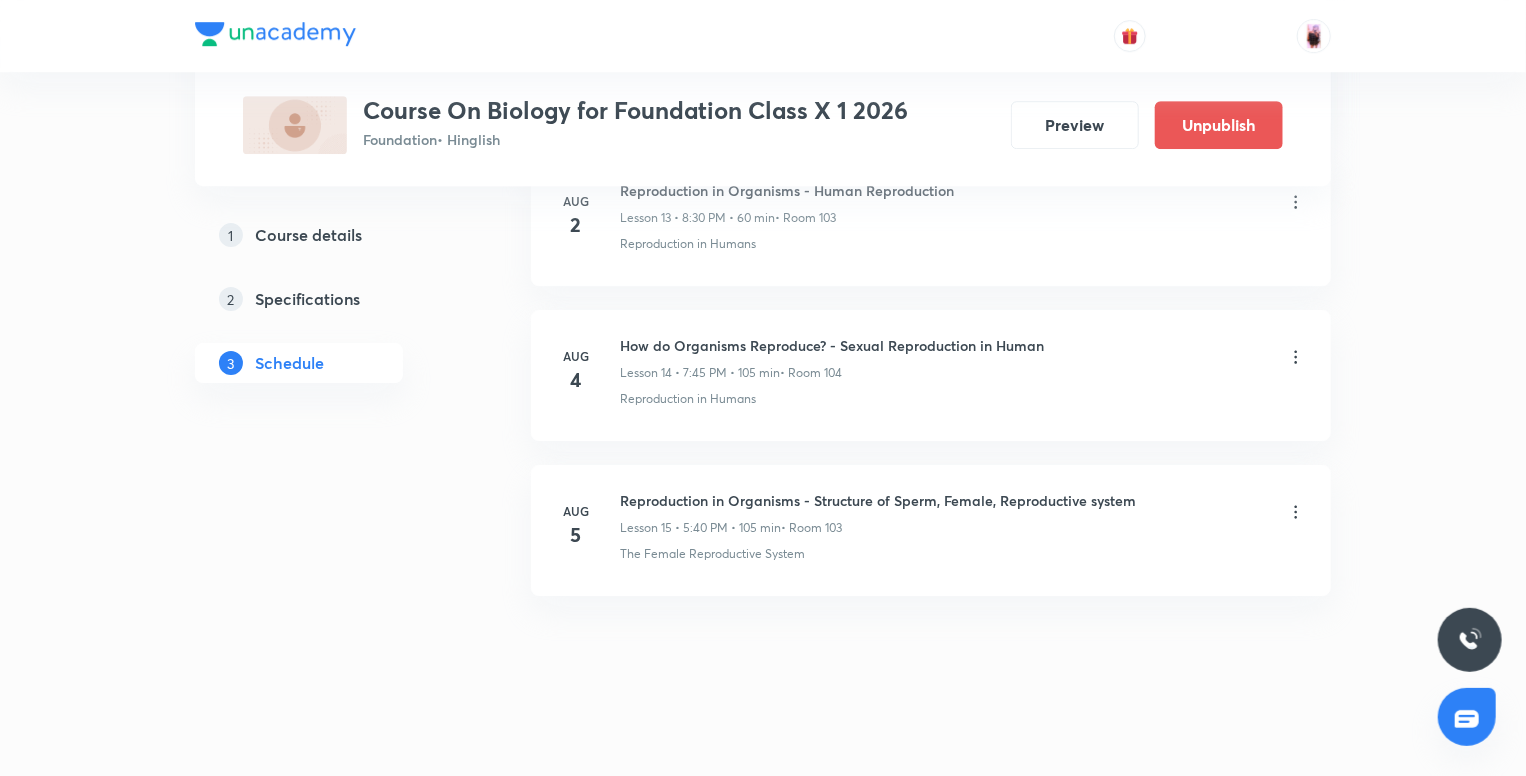 click on "The Female Reproductive System" at bounding box center [712, 554] 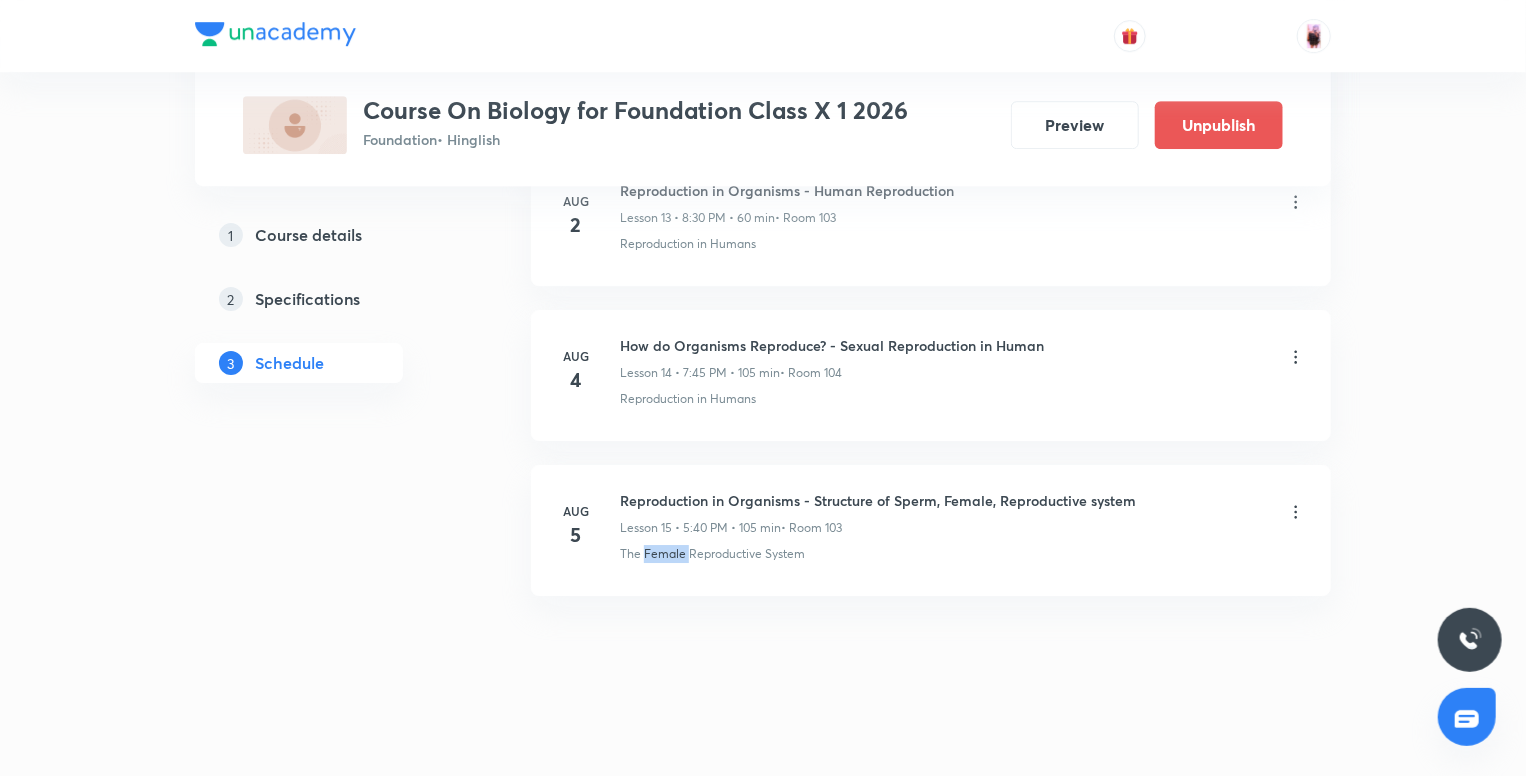 click on "The Female Reproductive System" at bounding box center [712, 554] 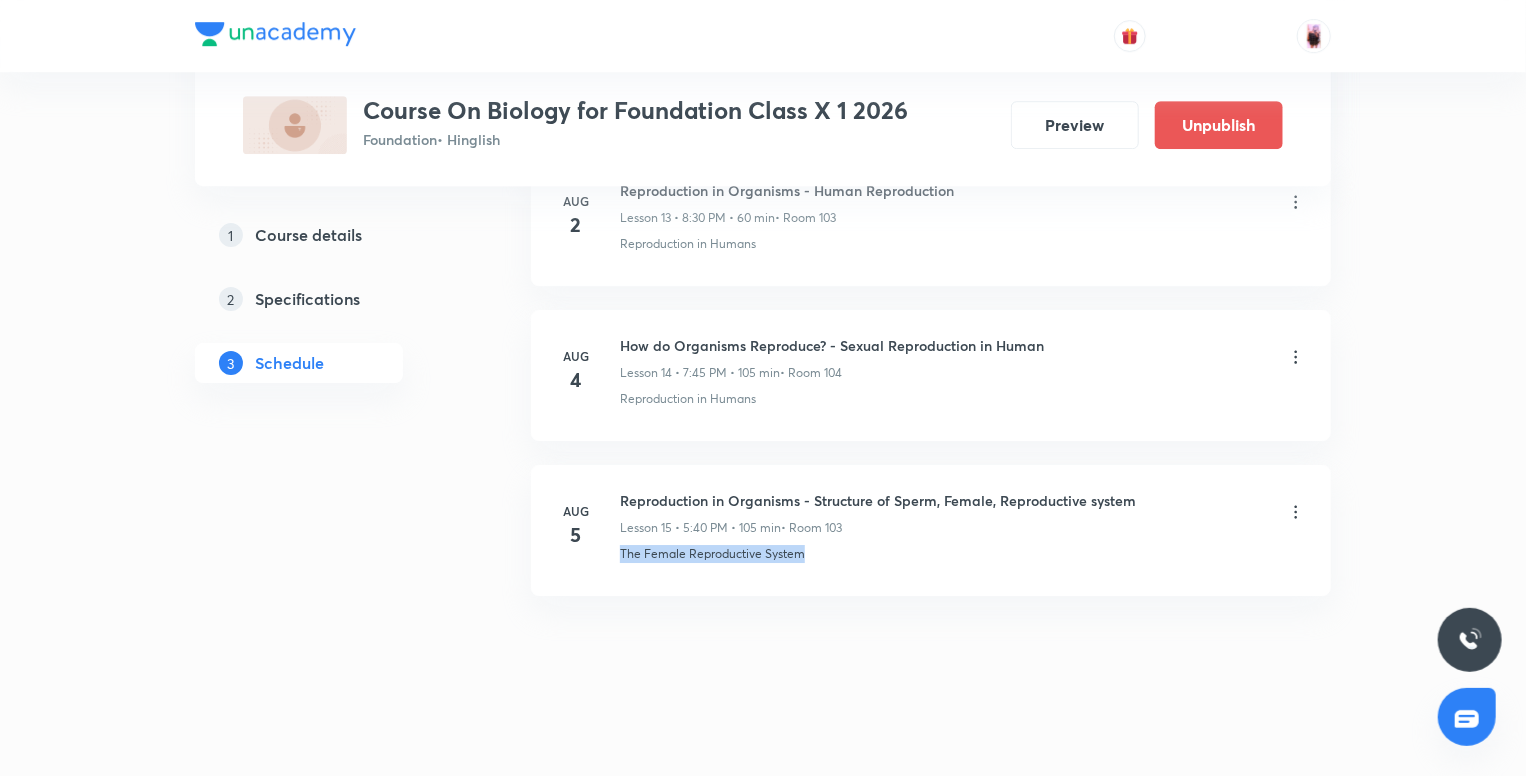 click on "The Female Reproductive System" at bounding box center (712, 554) 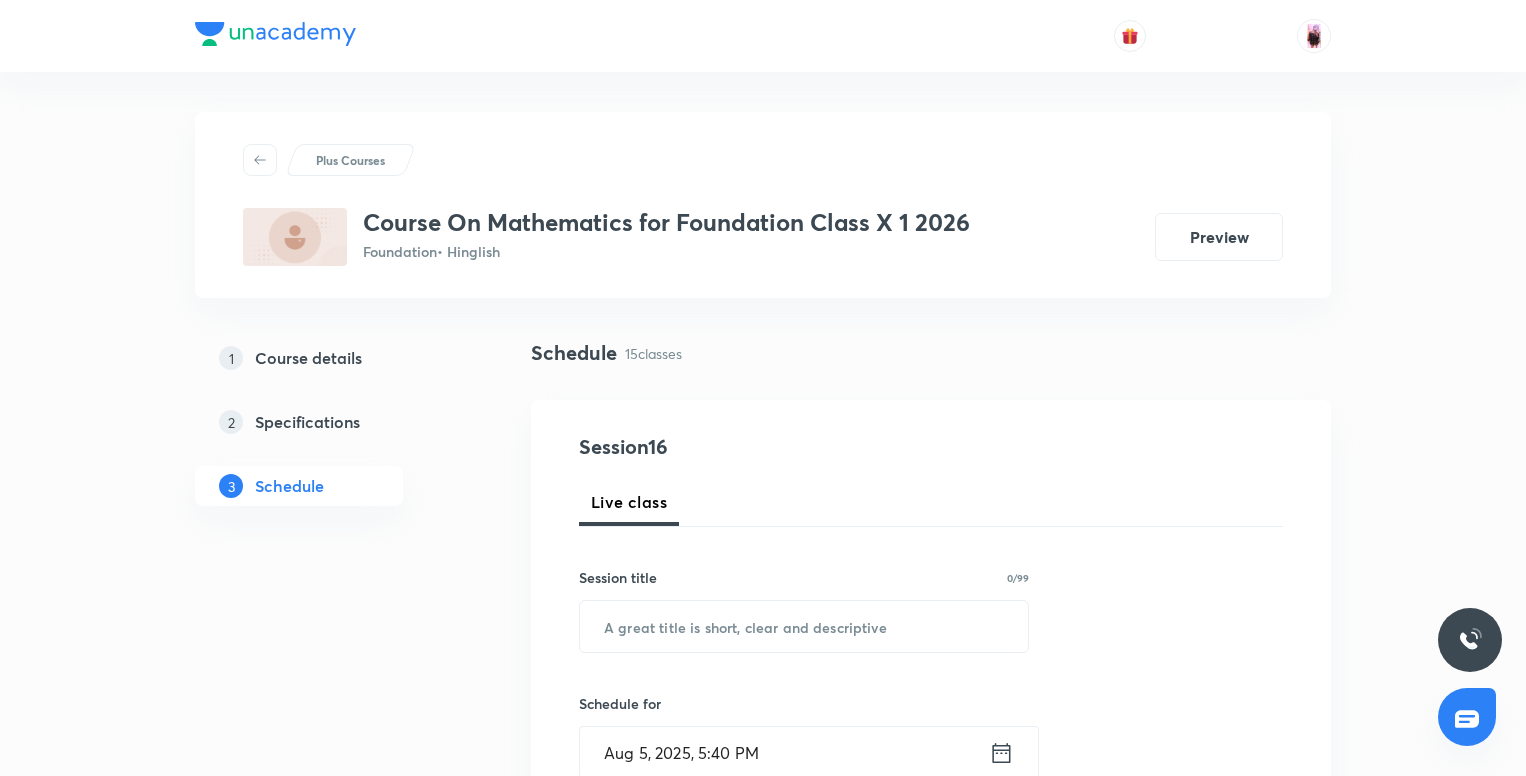 scroll, scrollTop: 3237, scrollLeft: 0, axis: vertical 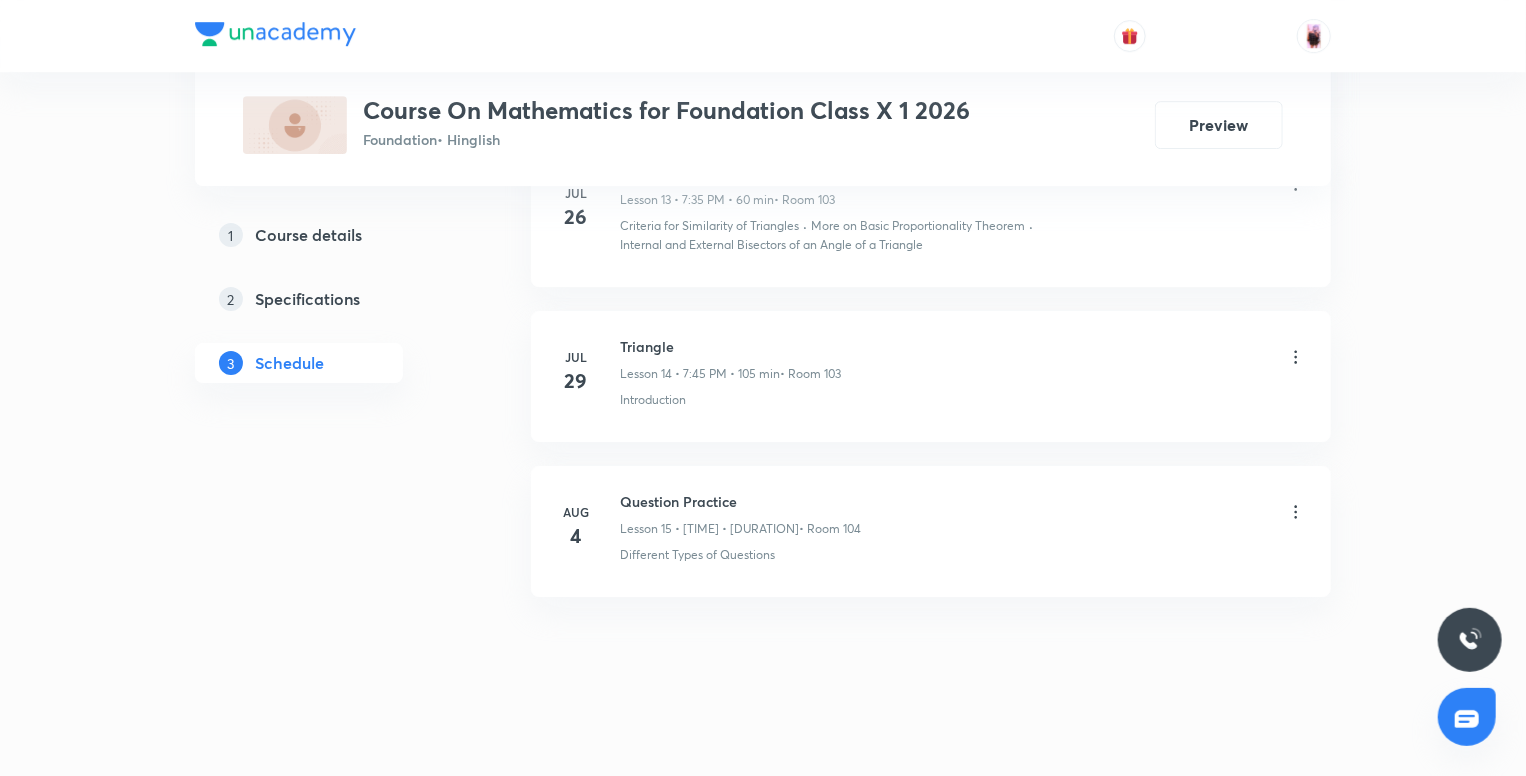 click on "Triangle" at bounding box center [730, 346] 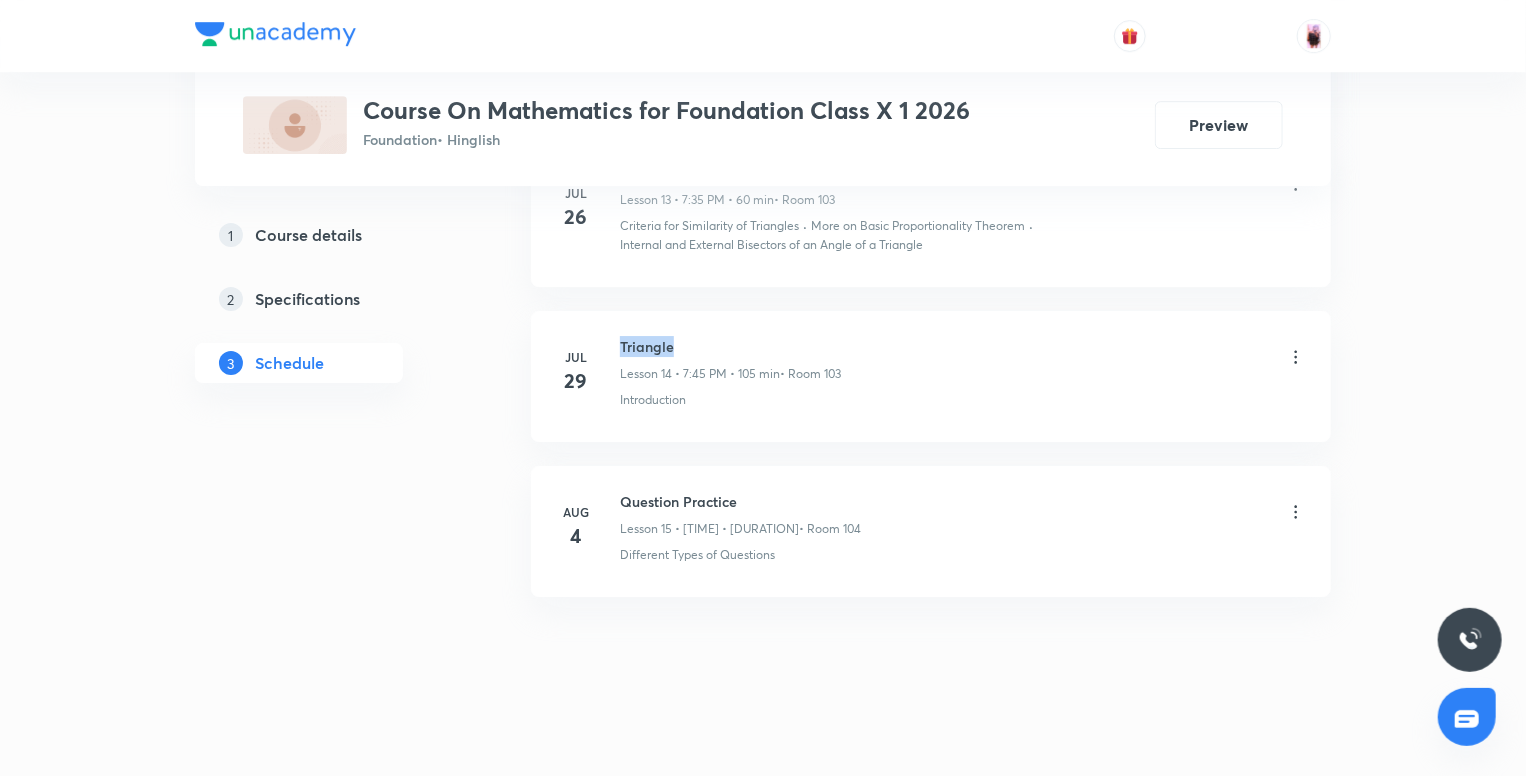 click on "Triangle" at bounding box center [730, 346] 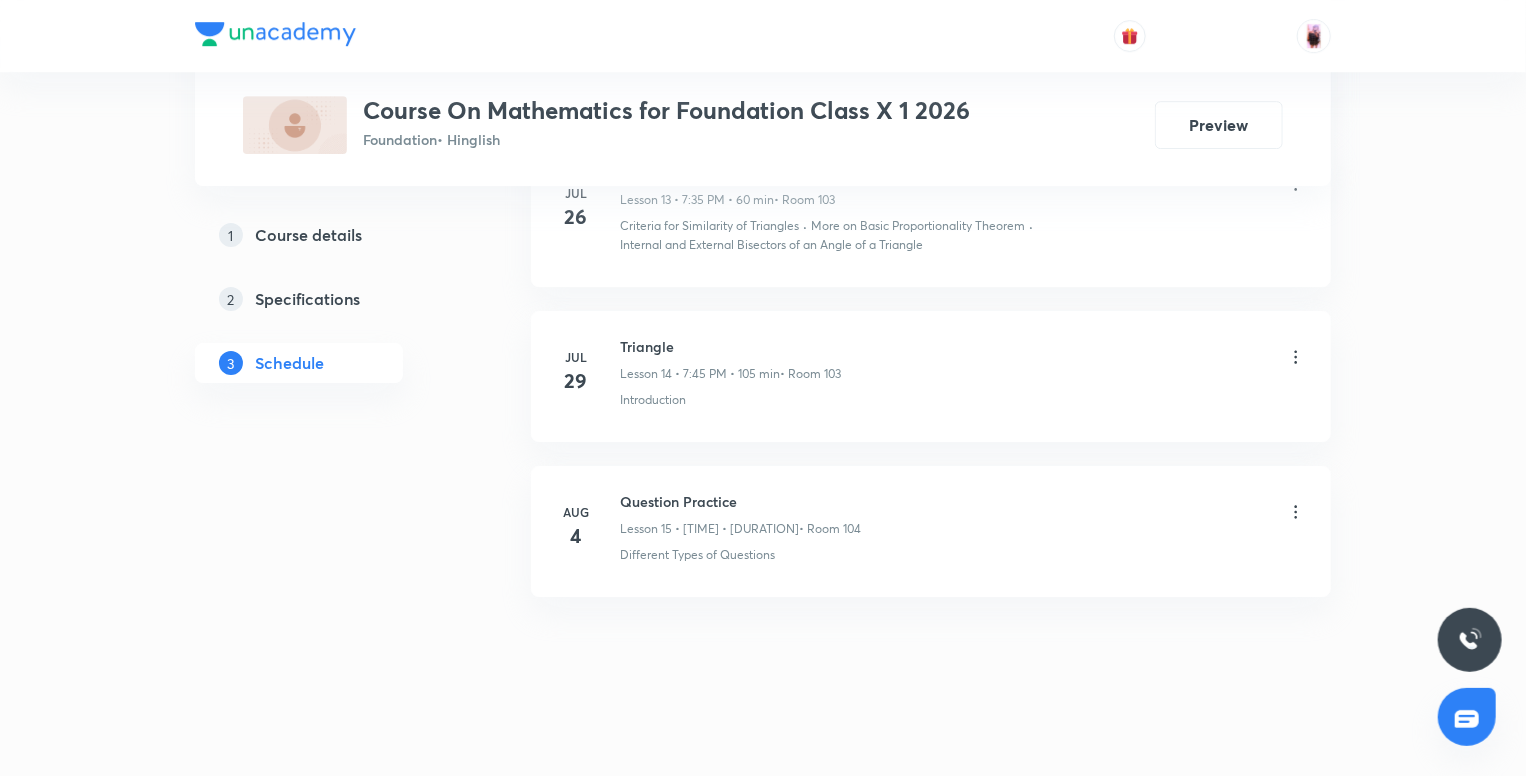 click on "Schedule 15  classes Session  16 Live class Session title 0/99 ​ Schedule for [DATE], [TIME] ​ Duration (in minutes) ​   Session type Online Offline Room Select centre room Sub-concepts Select concepts that wil be covered in this session Add Cancel Jun 16 MATHEMATICAL OPERATIONS Lesson 1 • [TIME] • [DURATION]  • Room 104 Introduction Jun 17 Quadratic equation Lesson 2 • [TIME] • [DURATION]  • Room 103 Introduction · The Fundamental Theorem Arithmetic Jun 28 Quadratic equation Lesson 3 • [TIME] • [DURATION]  • Room 103 Introduction Jun 28 Practice Class Lesson 4 • [TIME] • [DURATION]  • Room 103 Introduction Jul 1 Series & Sequence Lesson 5 • [TIME] • [DURATION]  • Room 103 Sequences Jul 5 Series & Sequence Lesson 6 • [TIME] • [DURATION]  • Room 103 Sequences Jul 8 Triangle introduction Lesson 7 • [TIME] • [DURATION]  • Room 103 Concept of Similarity · Some Basic Results on Proportionality Jul 12 Triangle Lesson 8 • [TIME] • [DURATION]  • Room 103 · · Jul 4" at bounding box center [931, -1075] 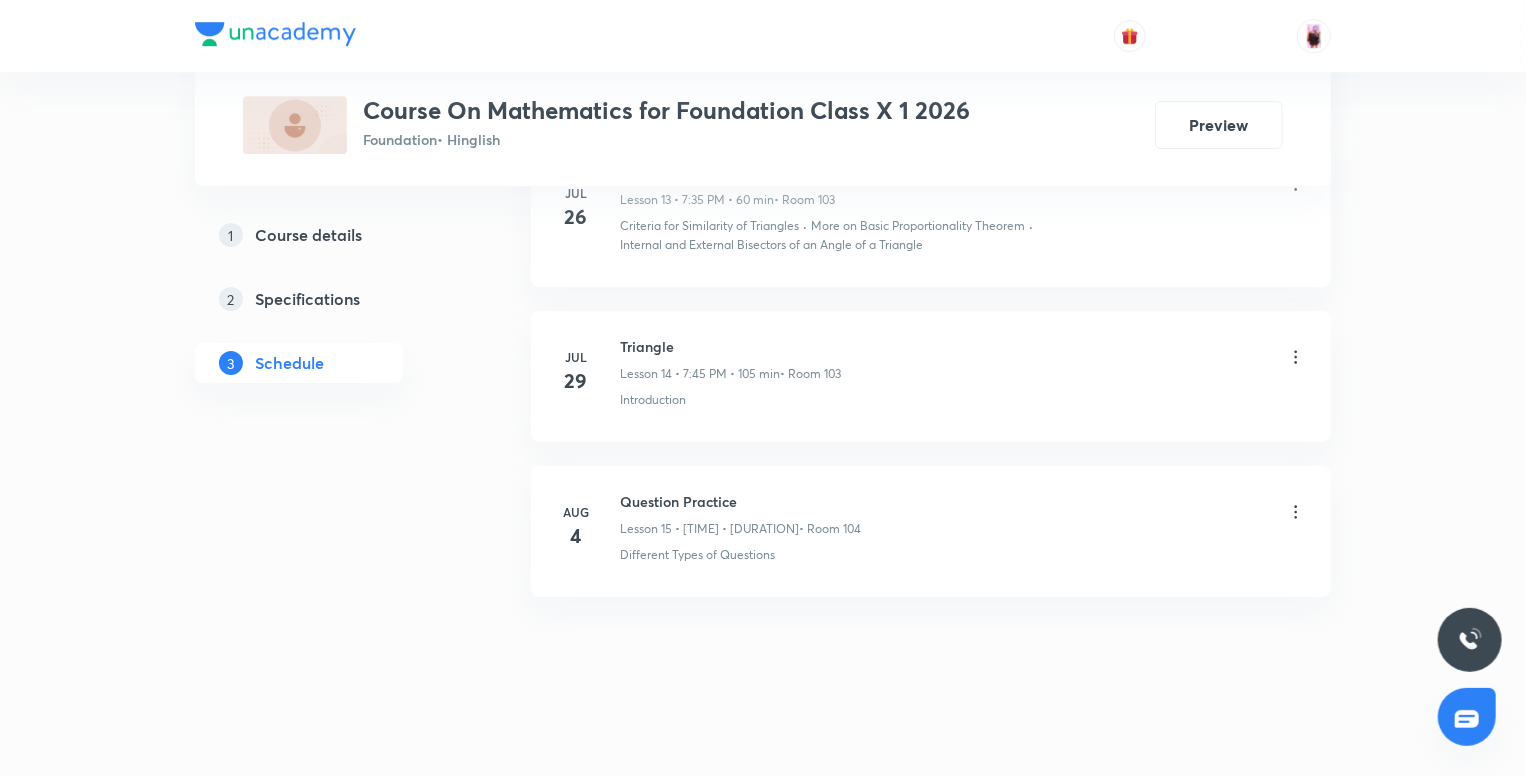 click 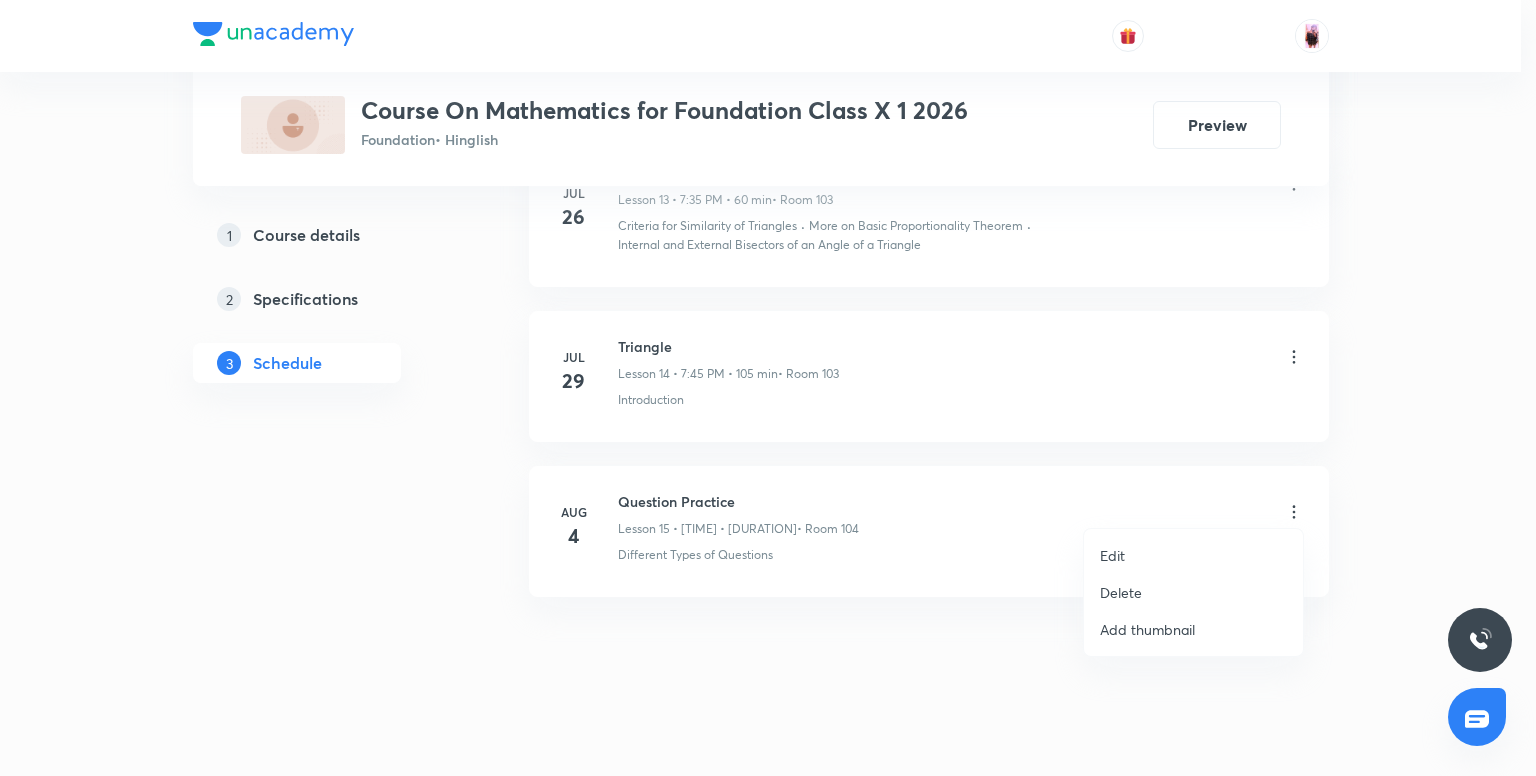 click on "Delete" at bounding box center (1193, 592) 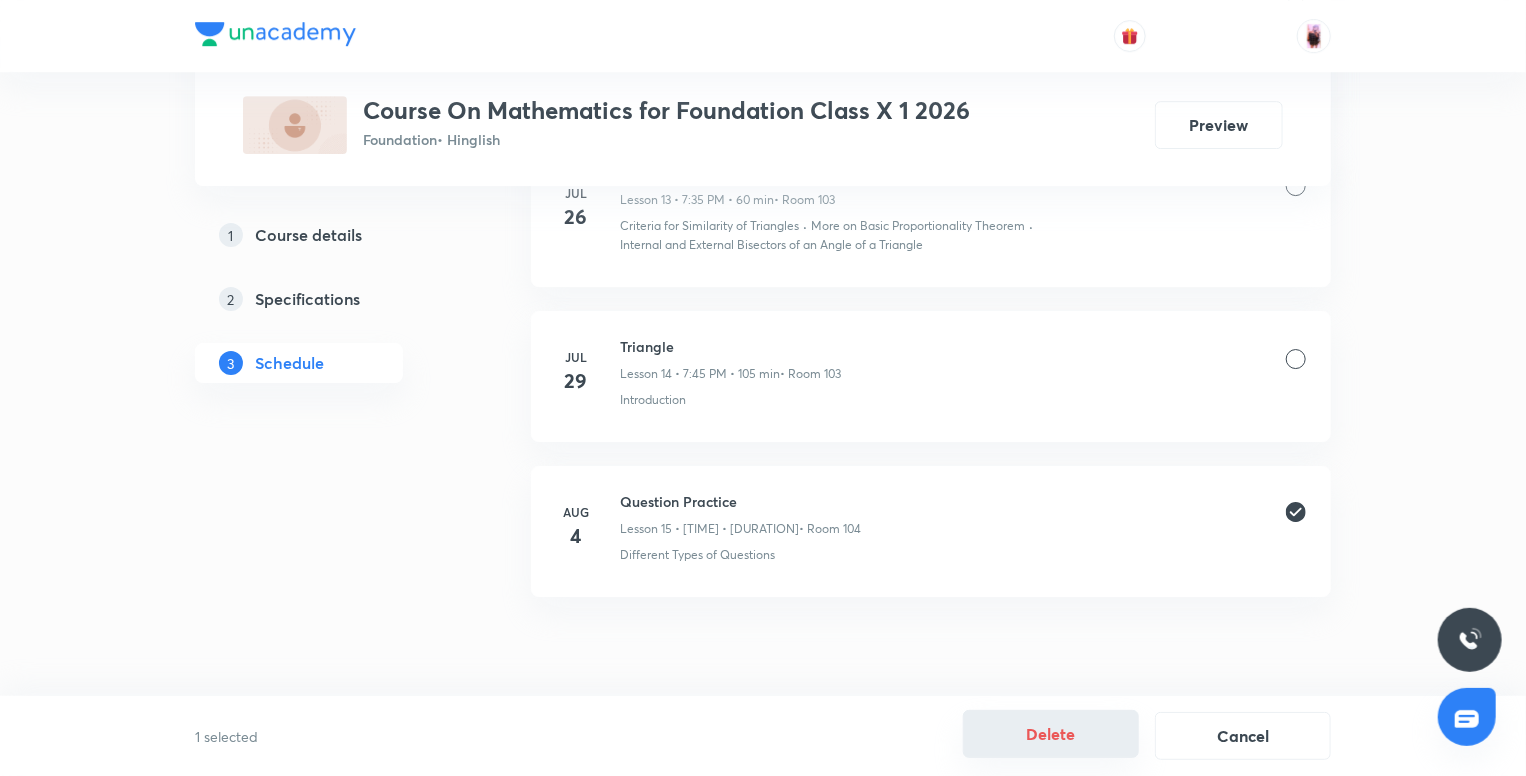 click on "Delete" at bounding box center (1051, 734) 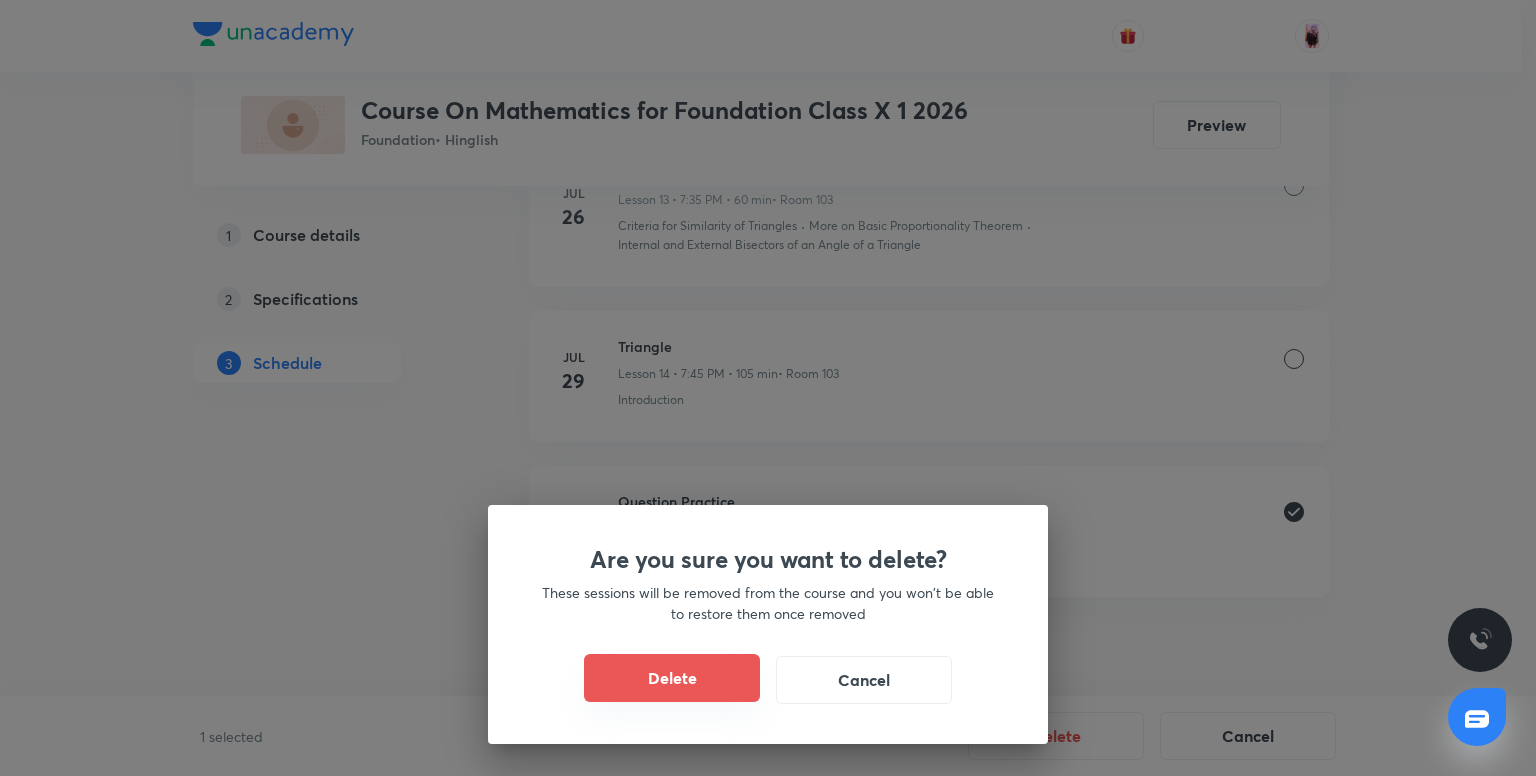 click on "Delete" at bounding box center [672, 678] 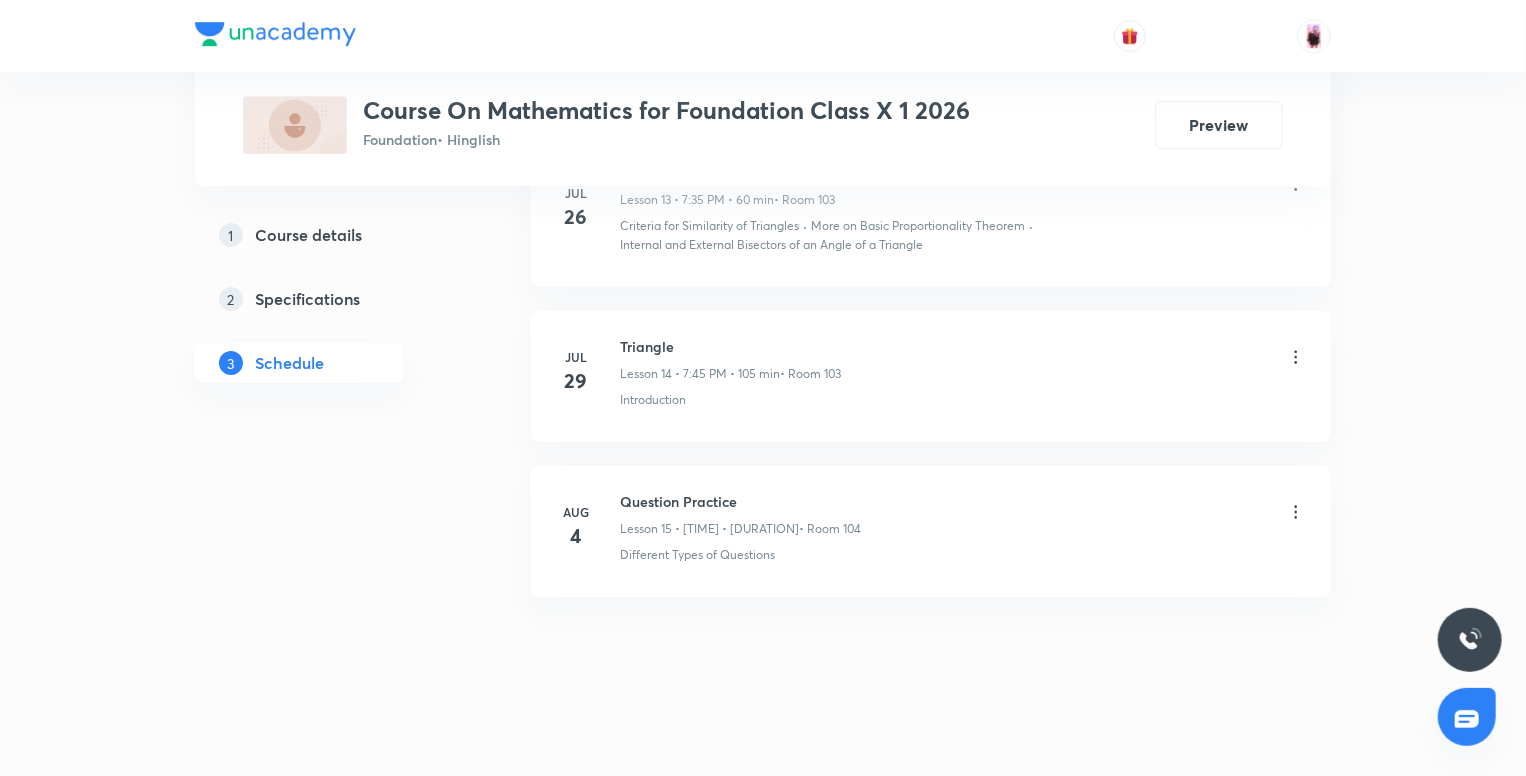 scroll, scrollTop: 3083, scrollLeft: 0, axis: vertical 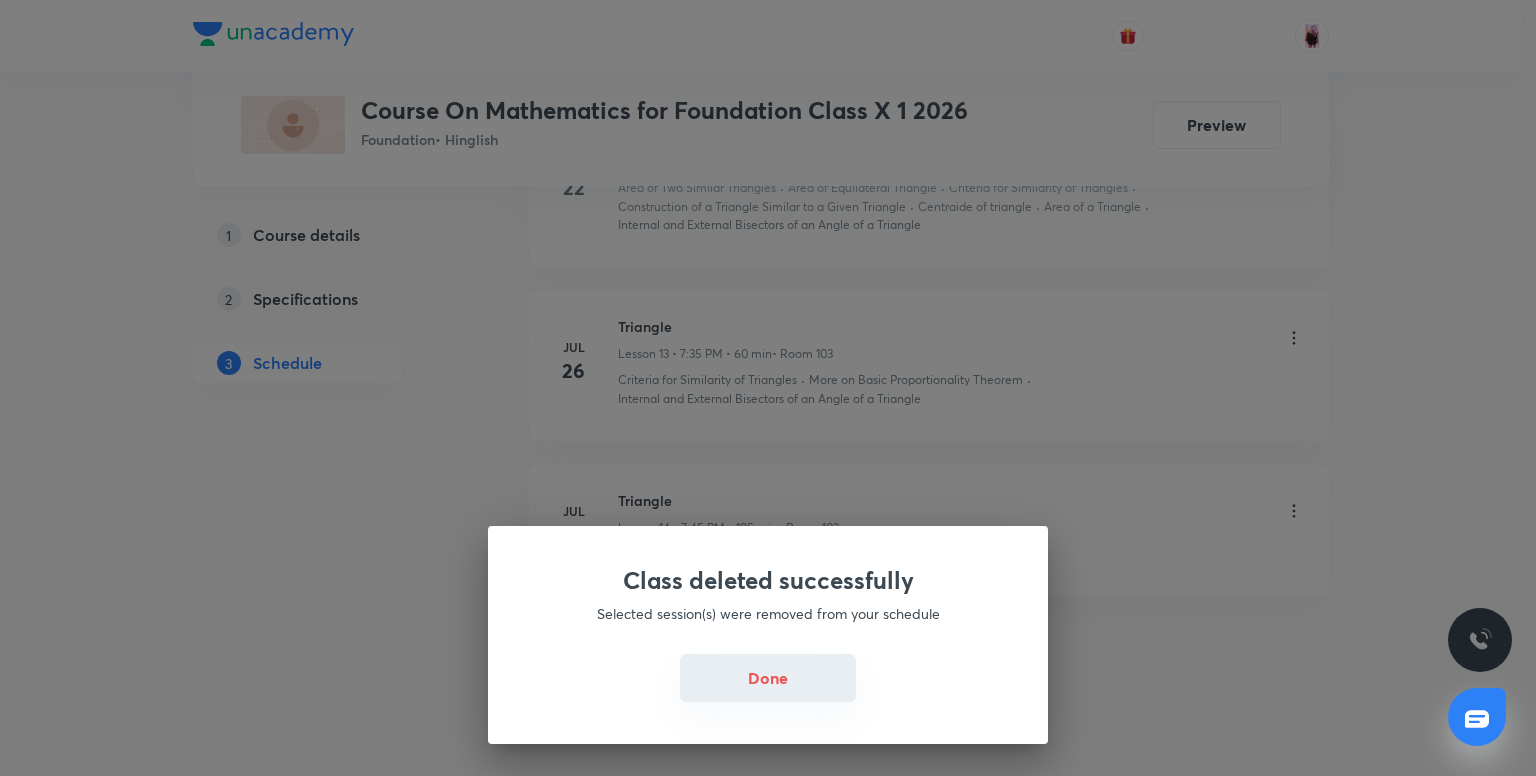 click on "Done" at bounding box center (768, 678) 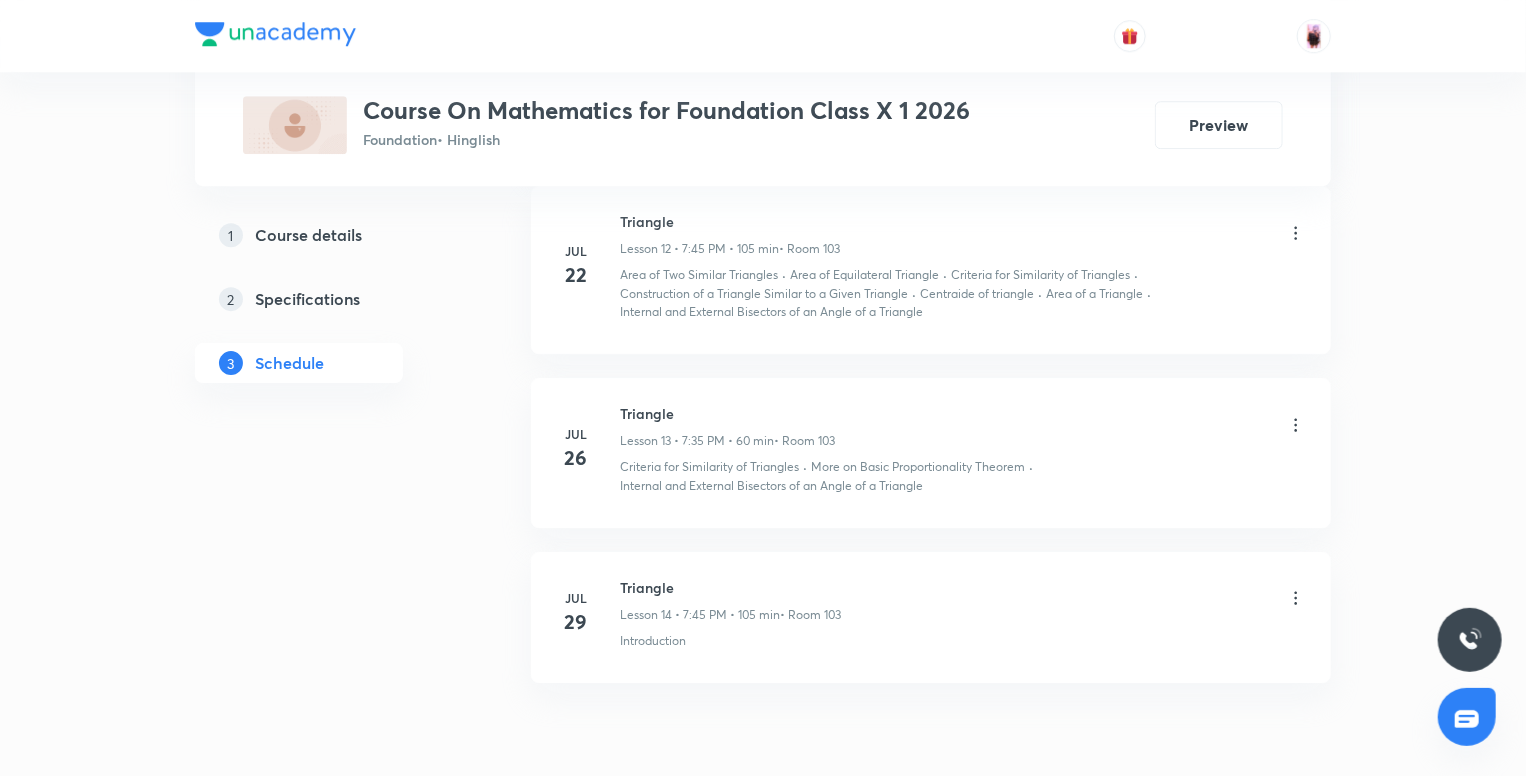scroll, scrollTop: 3083, scrollLeft: 0, axis: vertical 